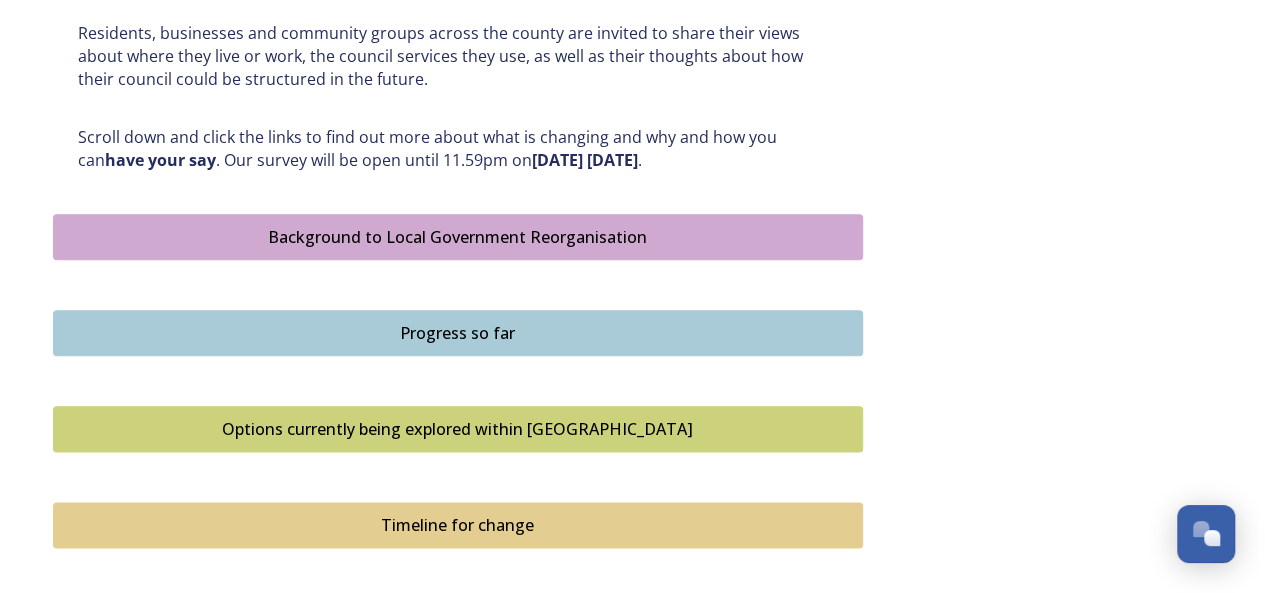 scroll, scrollTop: 1100, scrollLeft: 0, axis: vertical 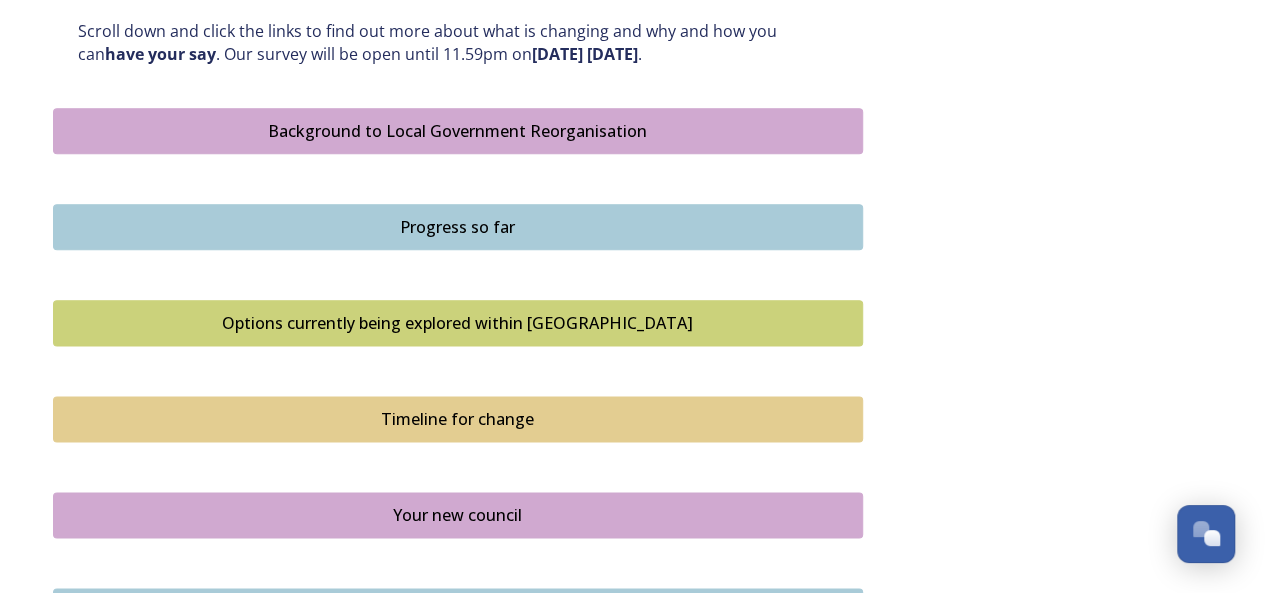 click on "Options currently being explored within West Sussex" at bounding box center [458, 323] 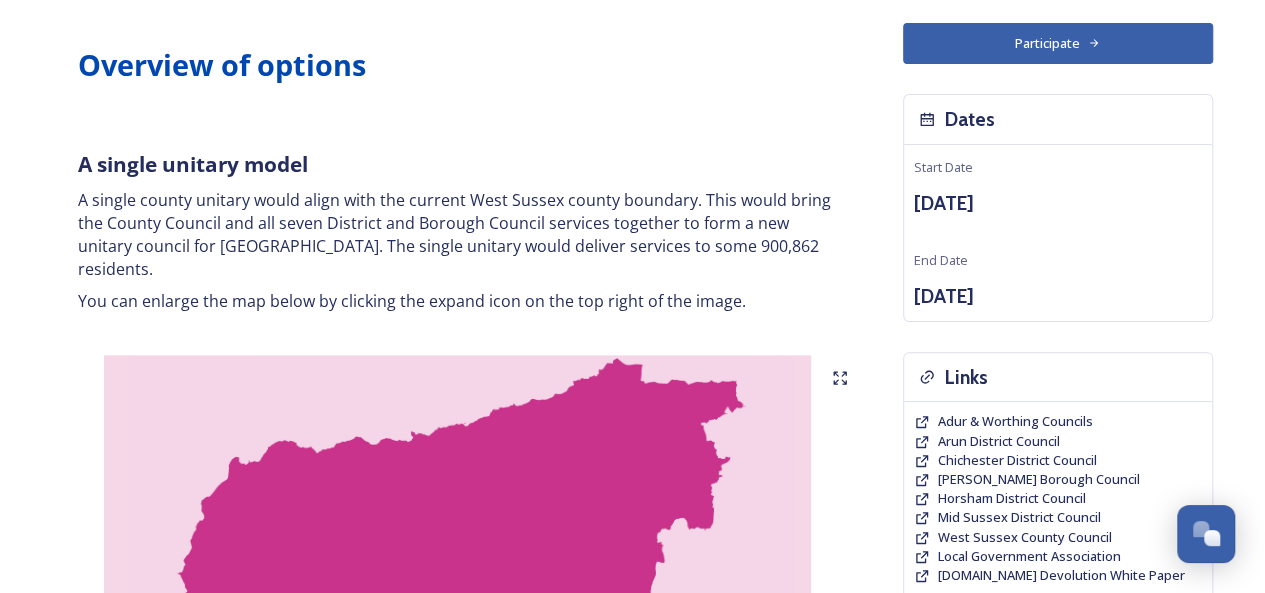 scroll, scrollTop: 100, scrollLeft: 0, axis: vertical 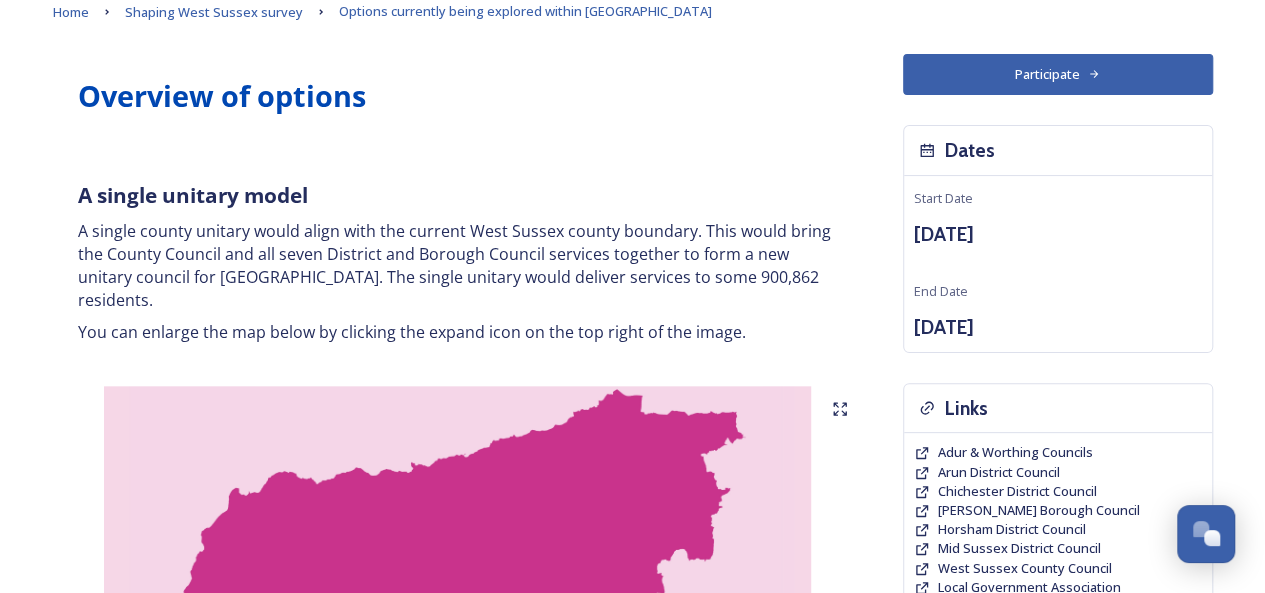 click 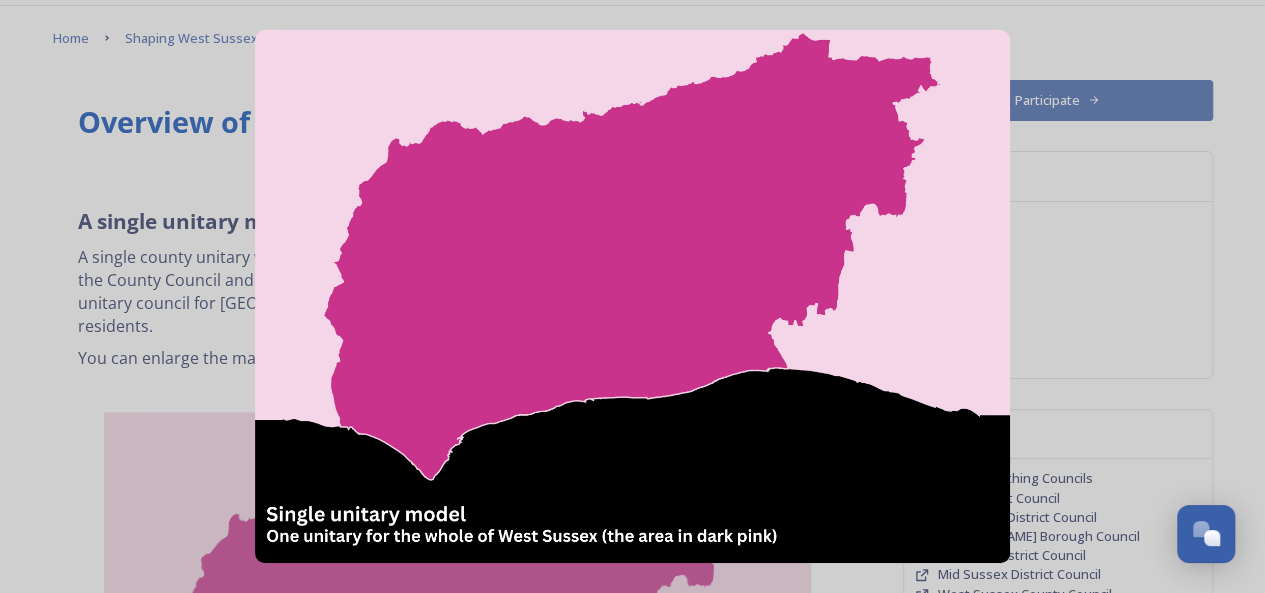 scroll, scrollTop: 0, scrollLeft: 0, axis: both 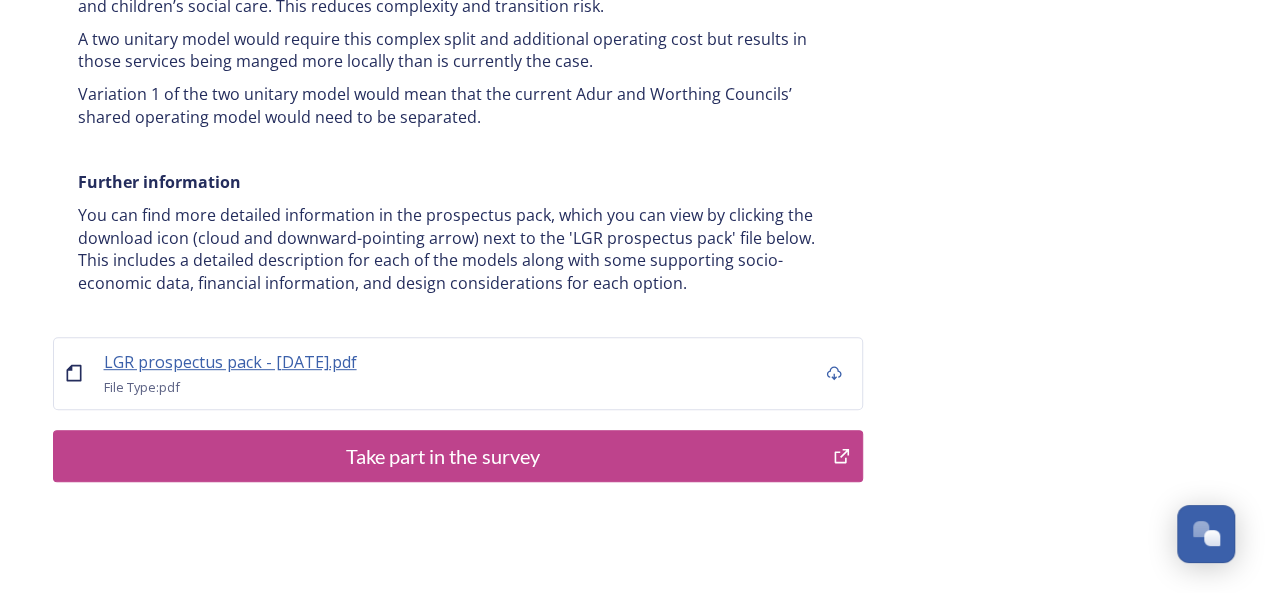click on "LGR prospectus pack - 16 July.pdf" at bounding box center (230, 362) 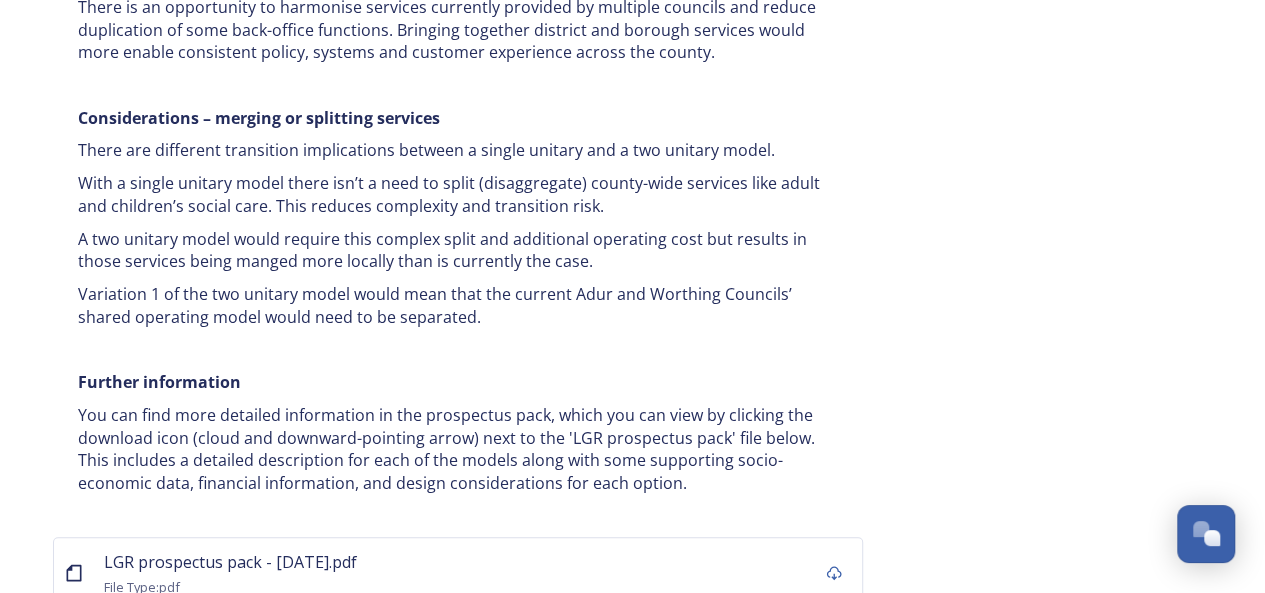 scroll, scrollTop: 4120, scrollLeft: 0, axis: vertical 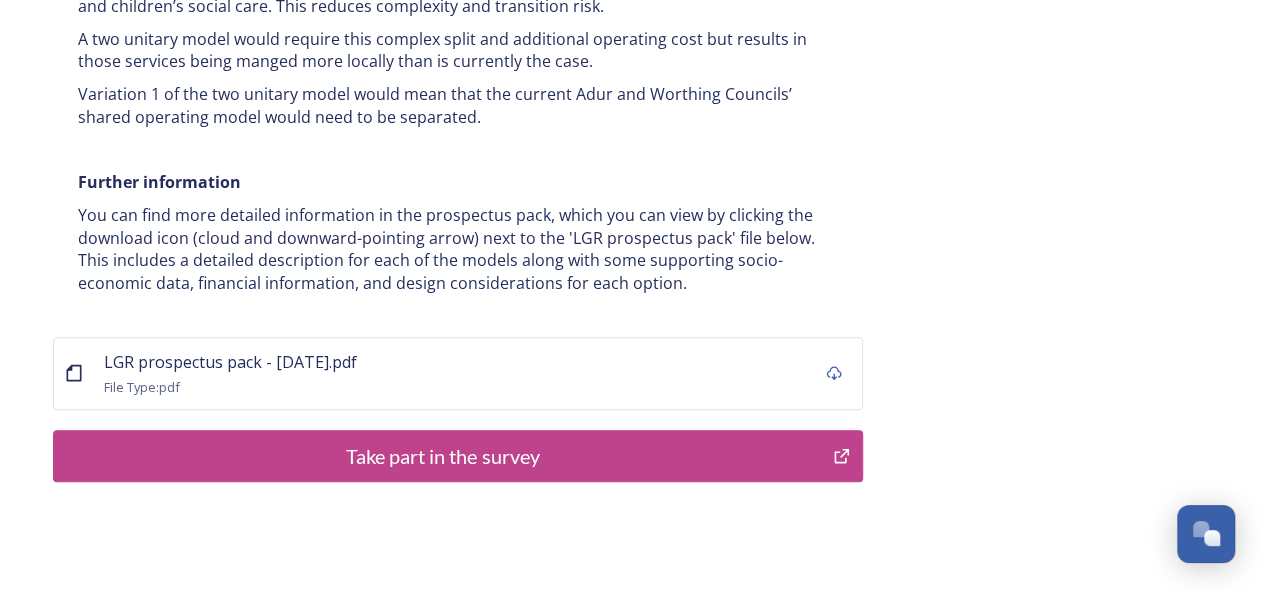 click on "Take part in the survey" at bounding box center (443, 456) 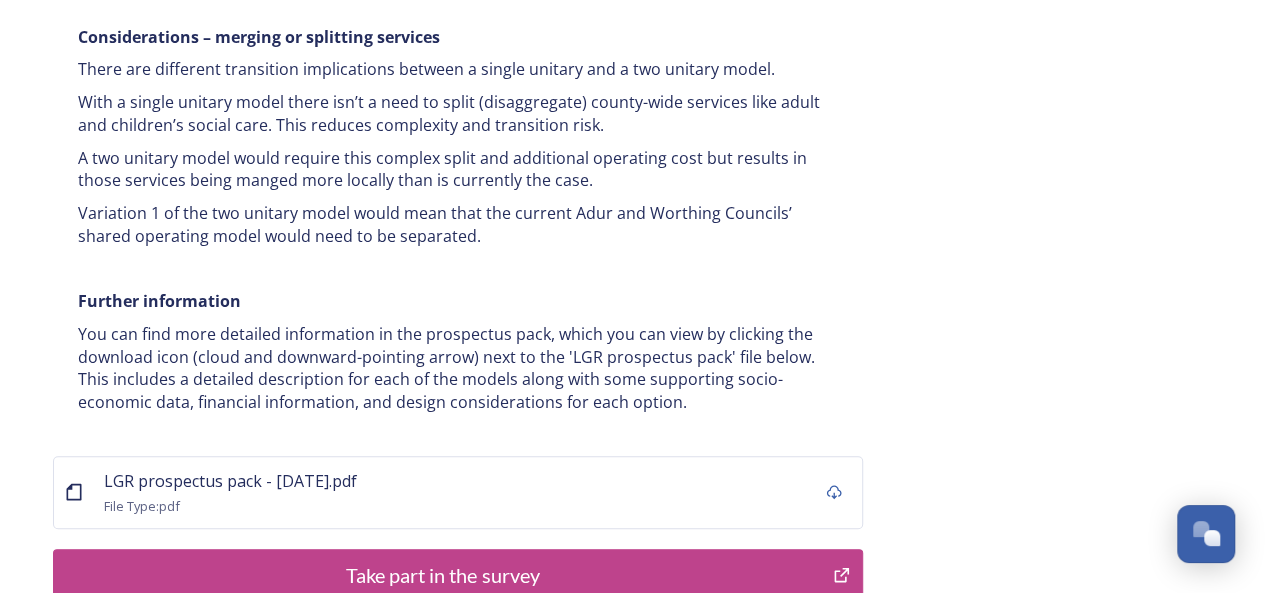 scroll, scrollTop: 3820, scrollLeft: 0, axis: vertical 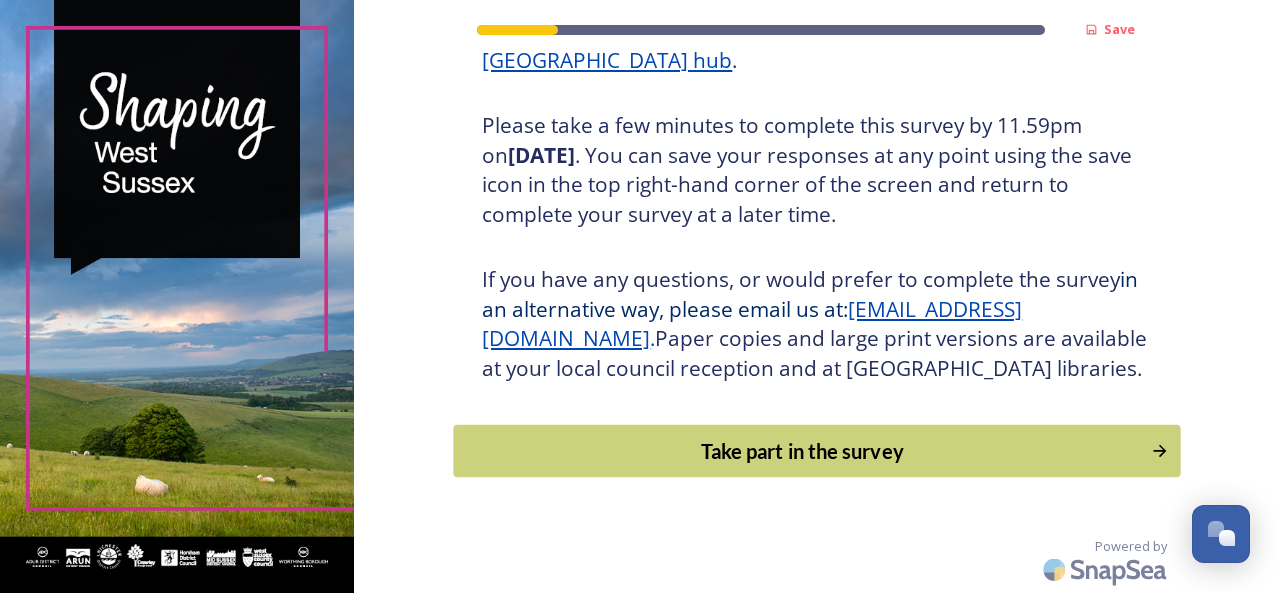 click on "Take part in the survey" at bounding box center [803, 451] 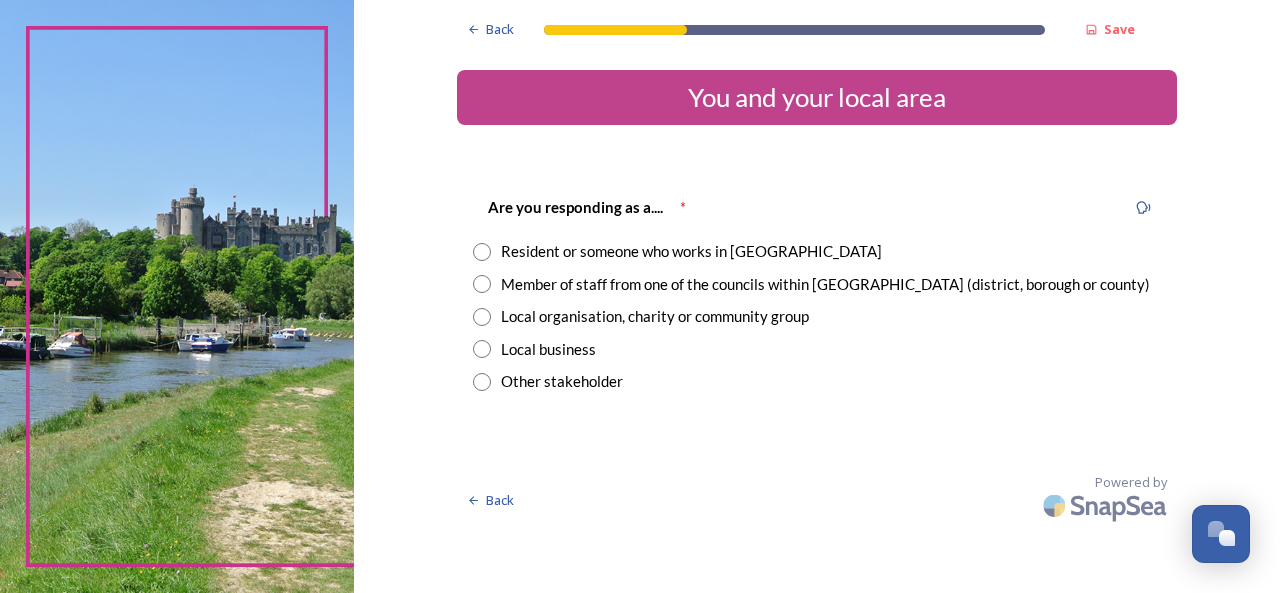click at bounding box center (482, 284) 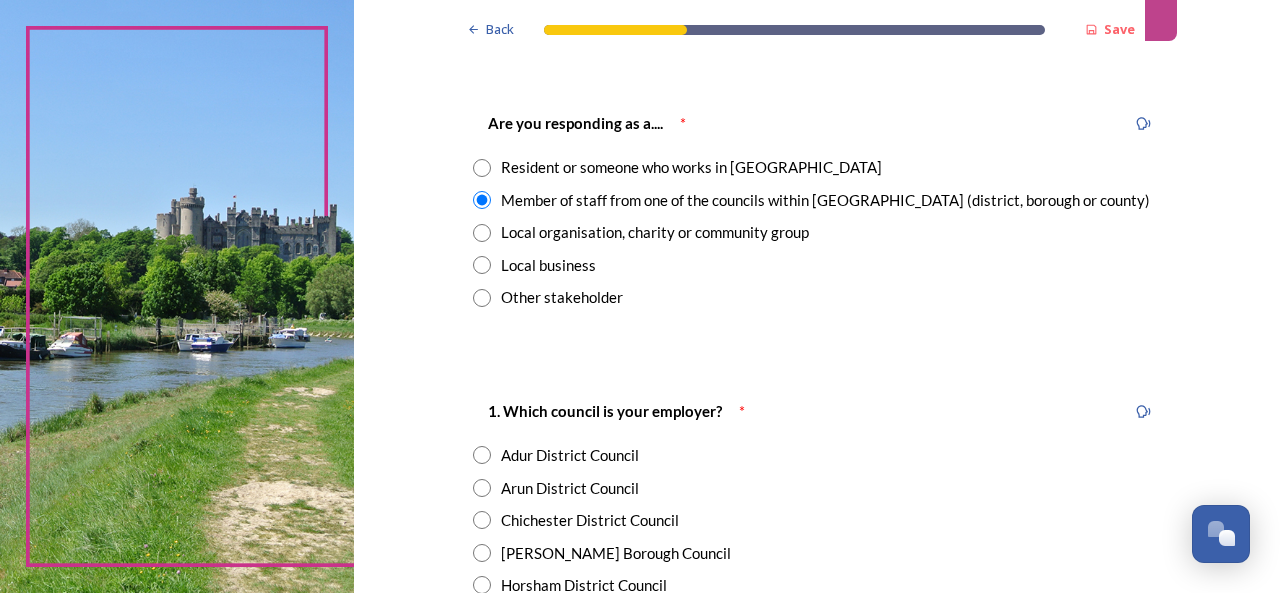 scroll, scrollTop: 200, scrollLeft: 0, axis: vertical 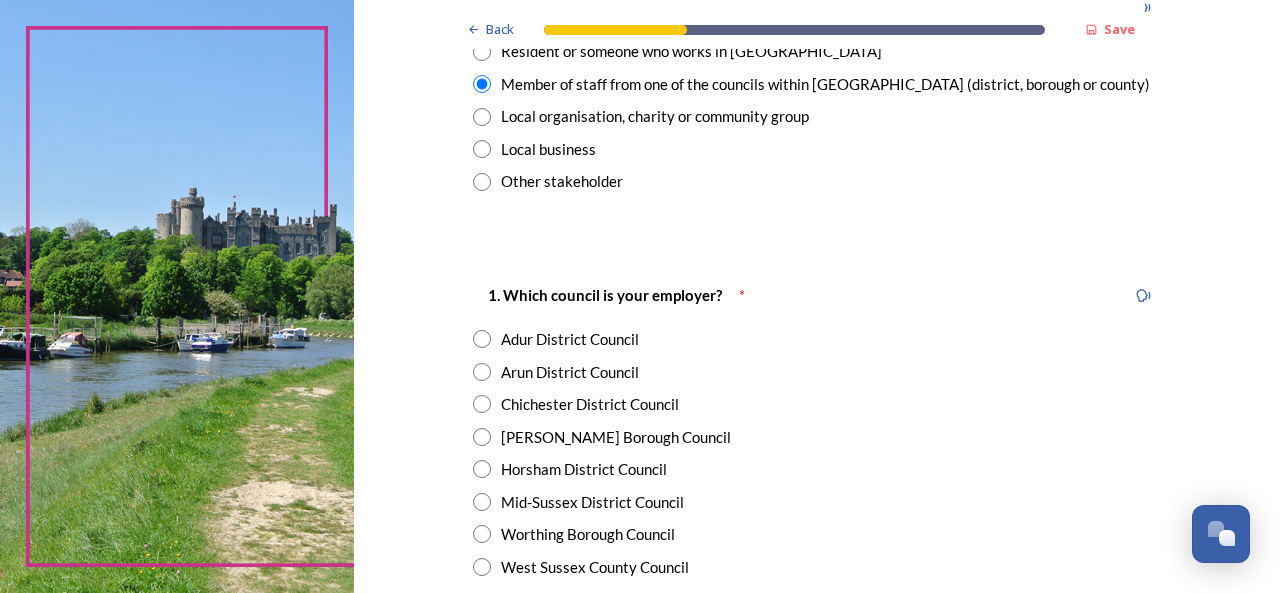 click at bounding box center (482, 339) 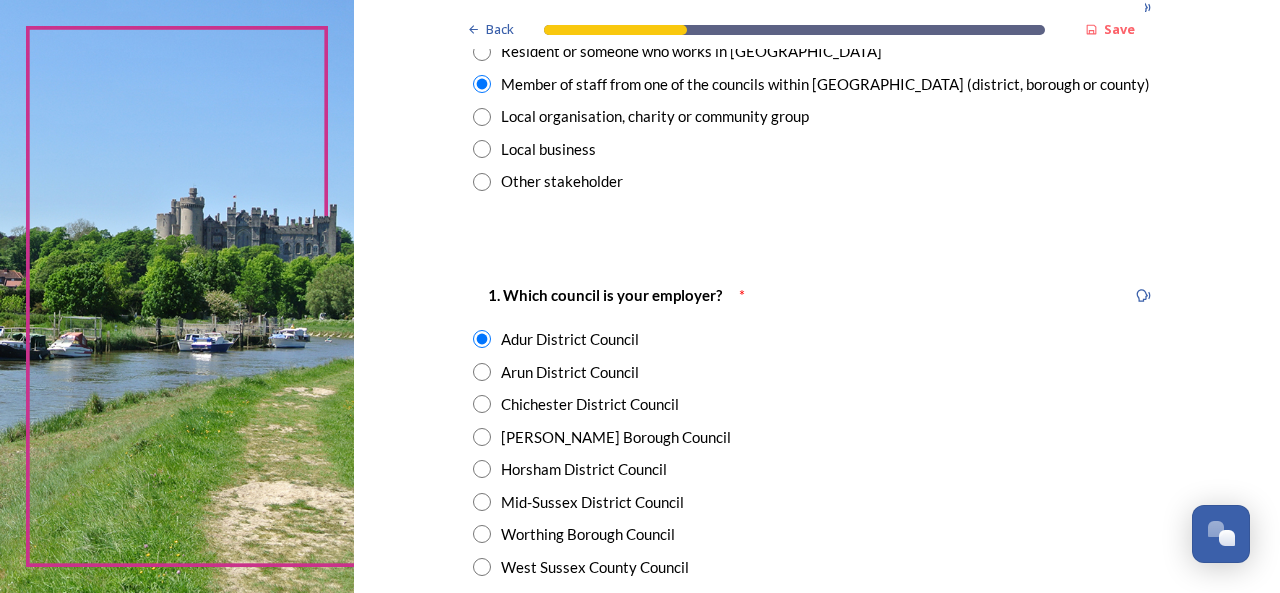 click at bounding box center (482, 534) 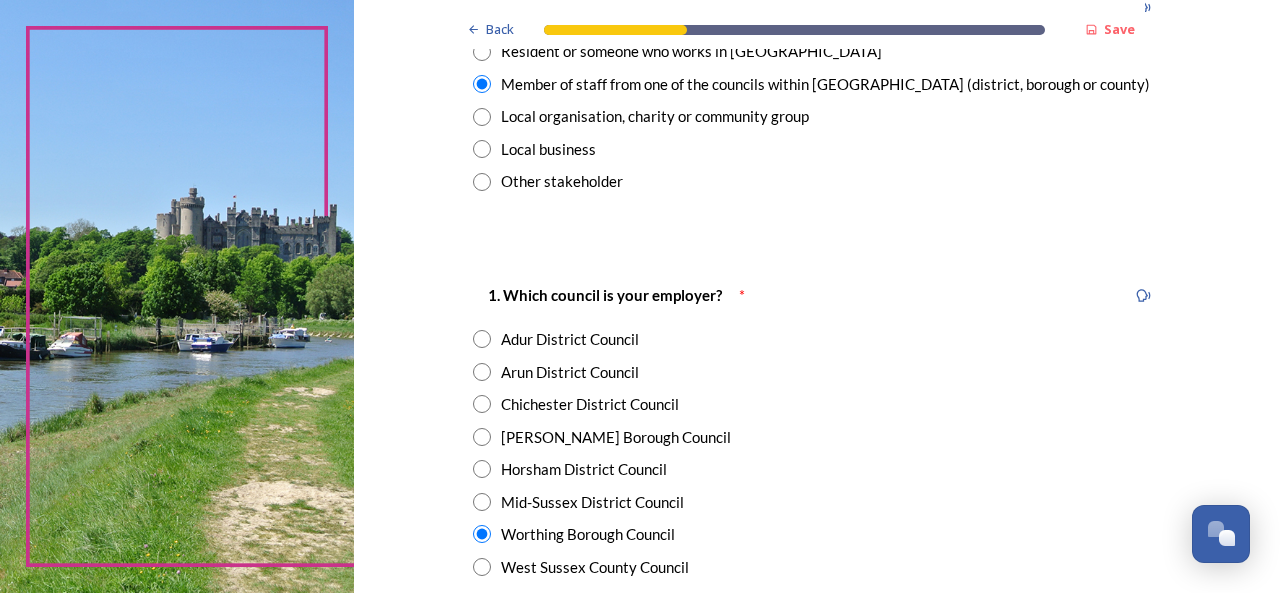 click at bounding box center (482, 339) 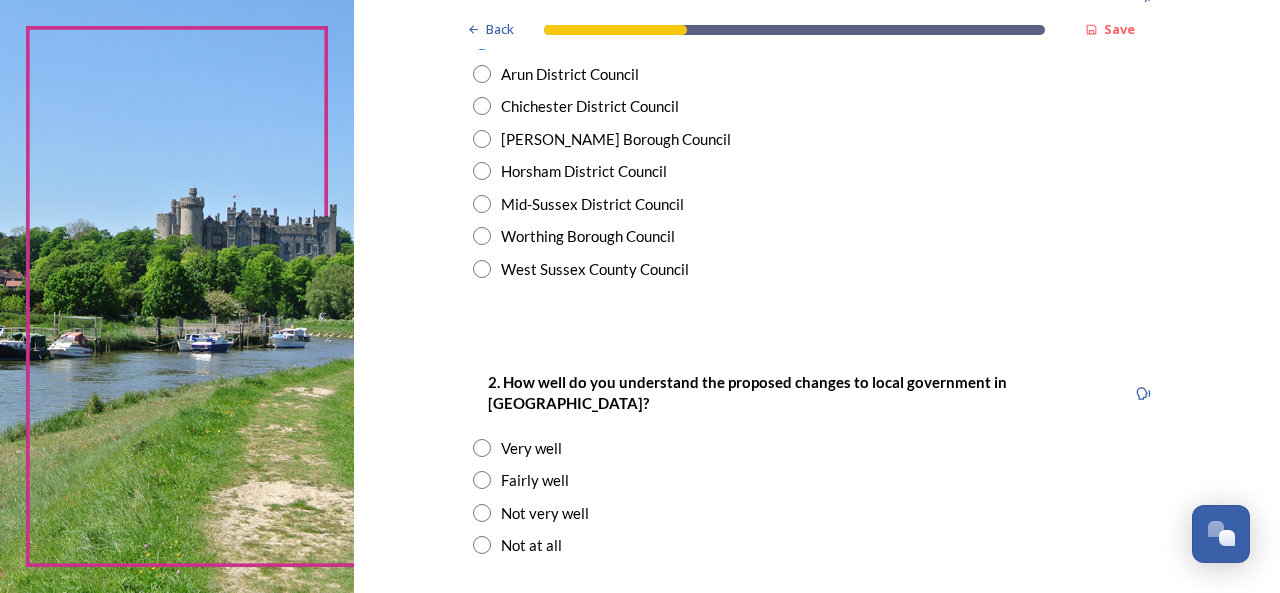 scroll, scrollTop: 500, scrollLeft: 0, axis: vertical 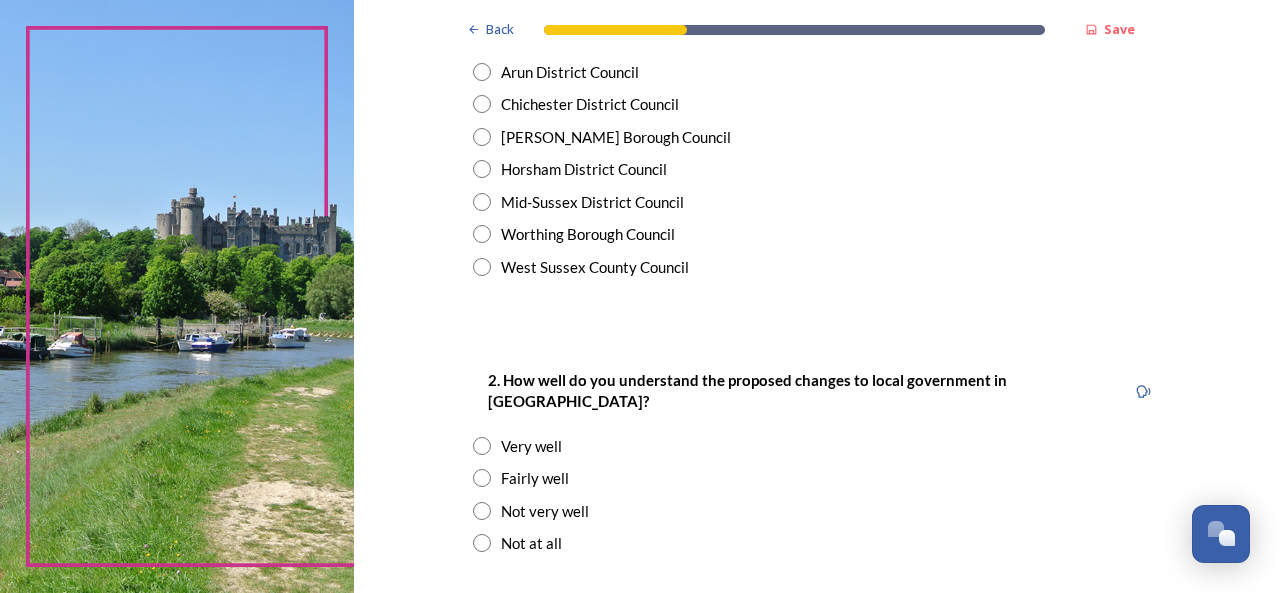 click at bounding box center [482, 446] 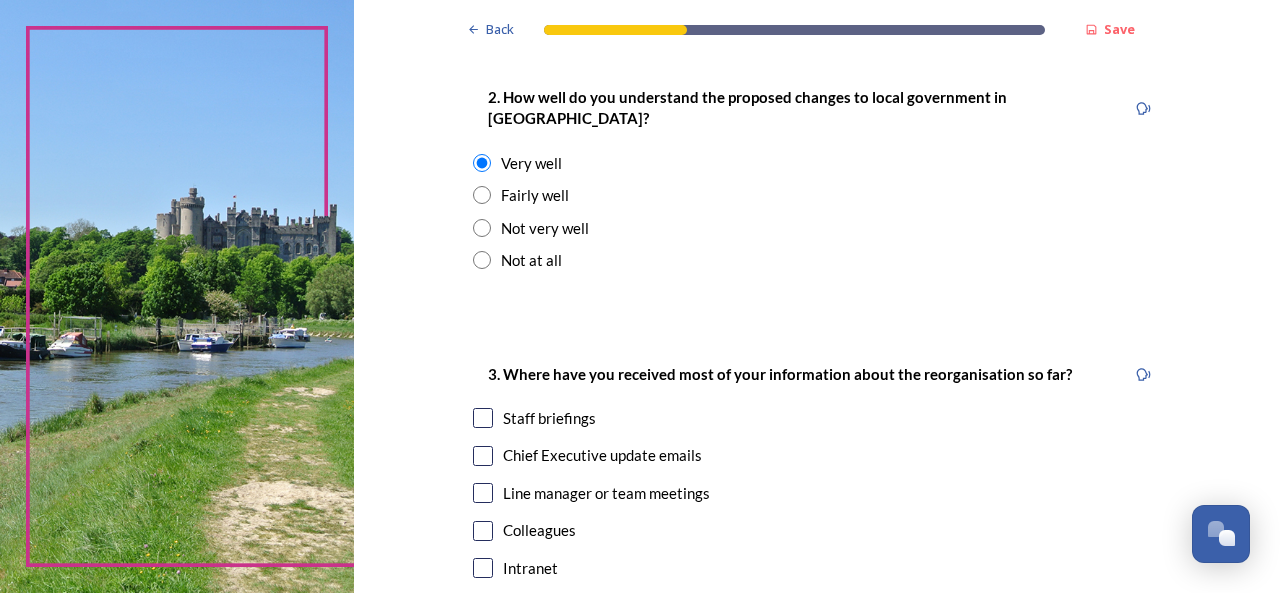 scroll, scrollTop: 900, scrollLeft: 0, axis: vertical 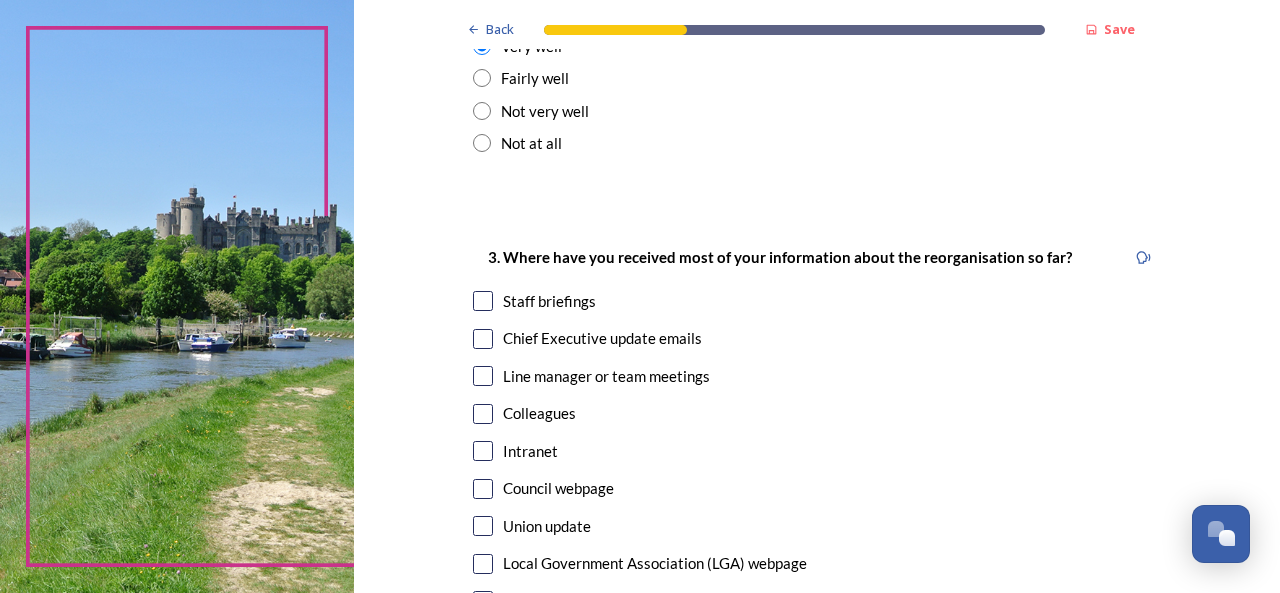 click at bounding box center (483, 301) 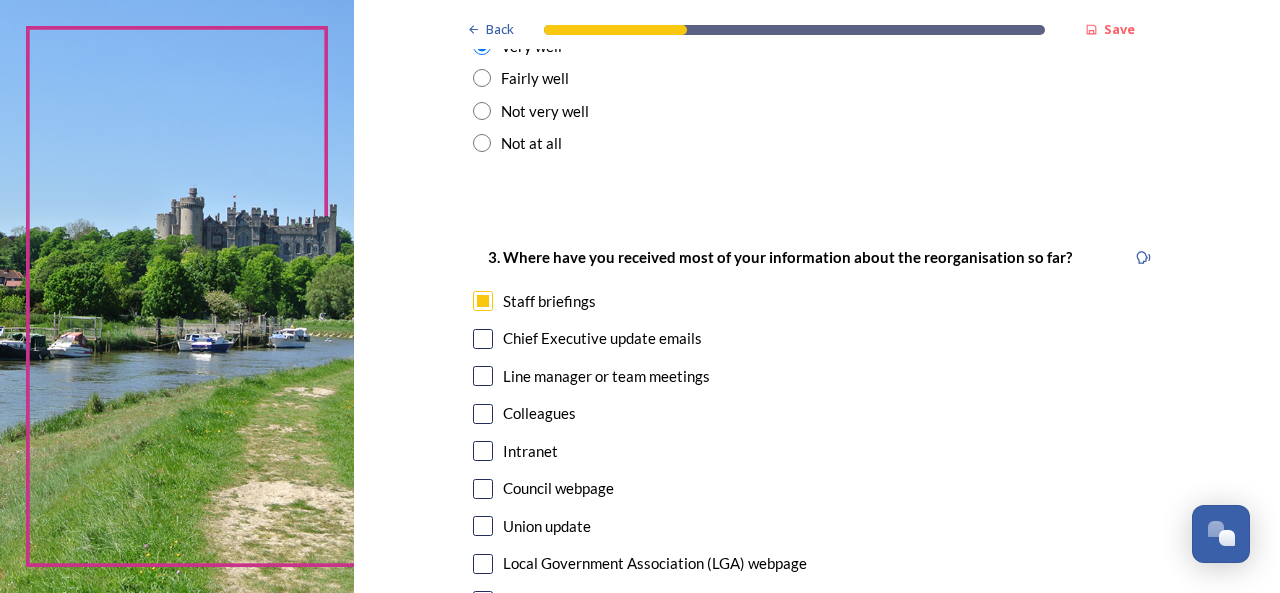 scroll, scrollTop: 1000, scrollLeft: 0, axis: vertical 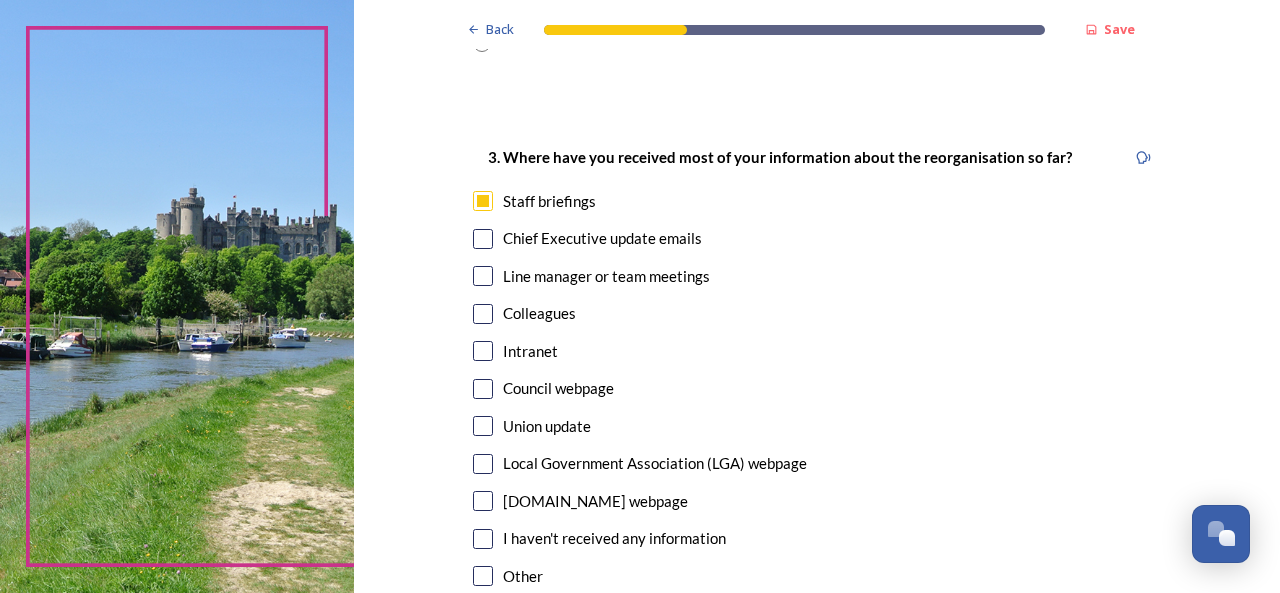 click at bounding box center [483, 351] 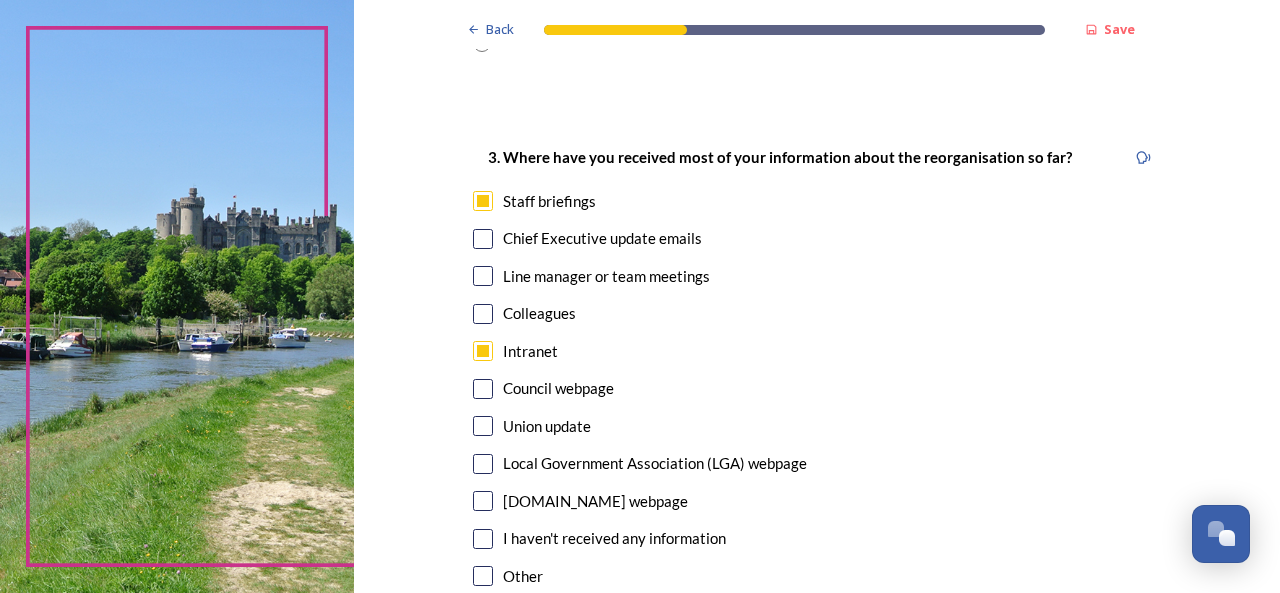 click at bounding box center (483, 464) 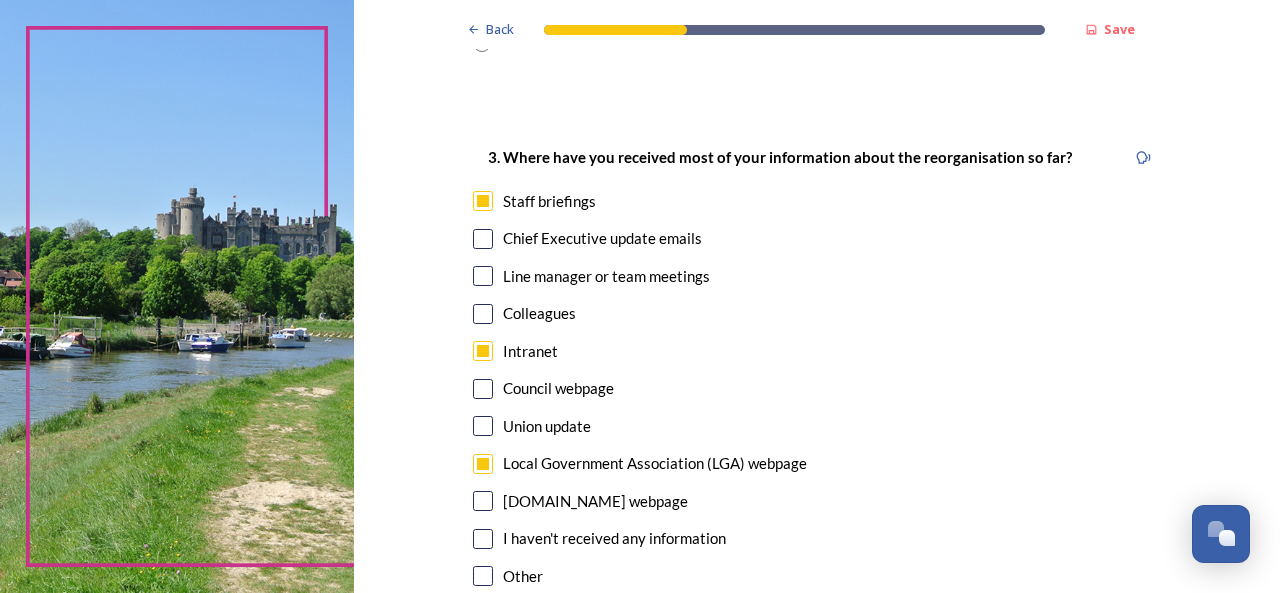 click at bounding box center [483, 501] 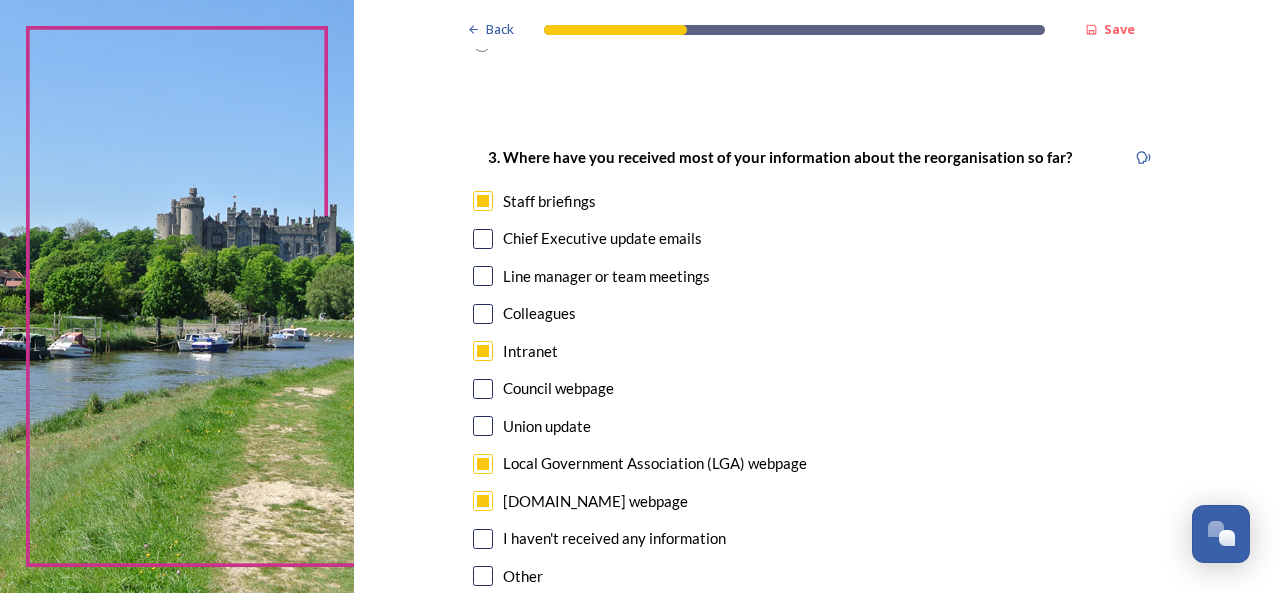 scroll, scrollTop: 1200, scrollLeft: 0, axis: vertical 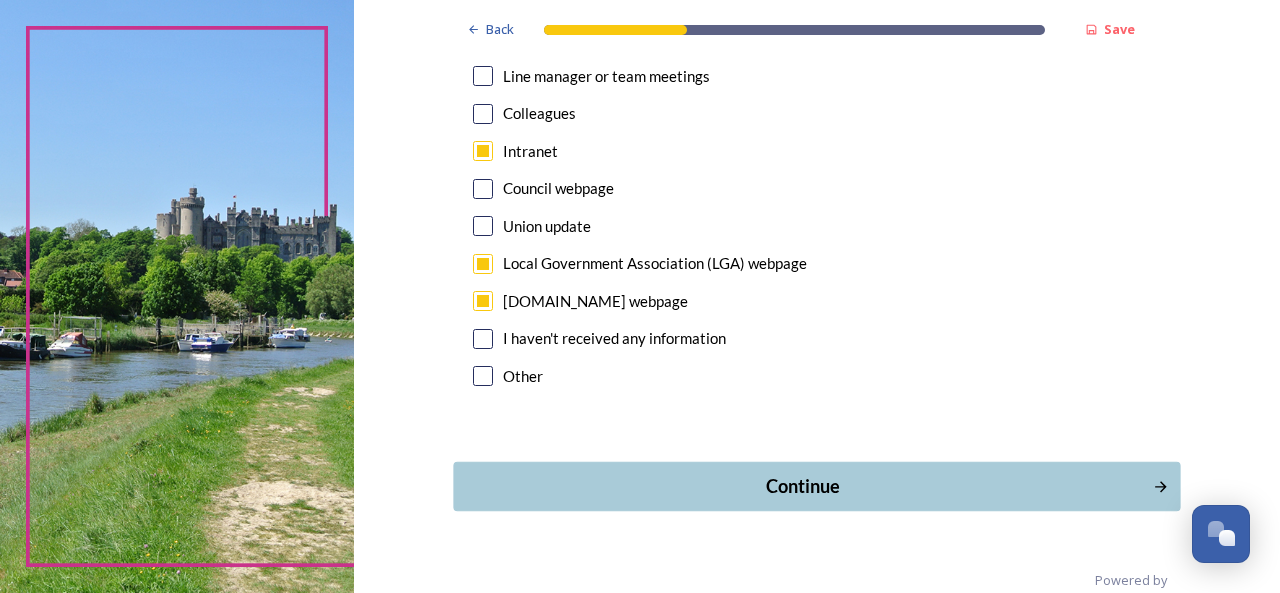 click on "Continue" at bounding box center [803, 486] 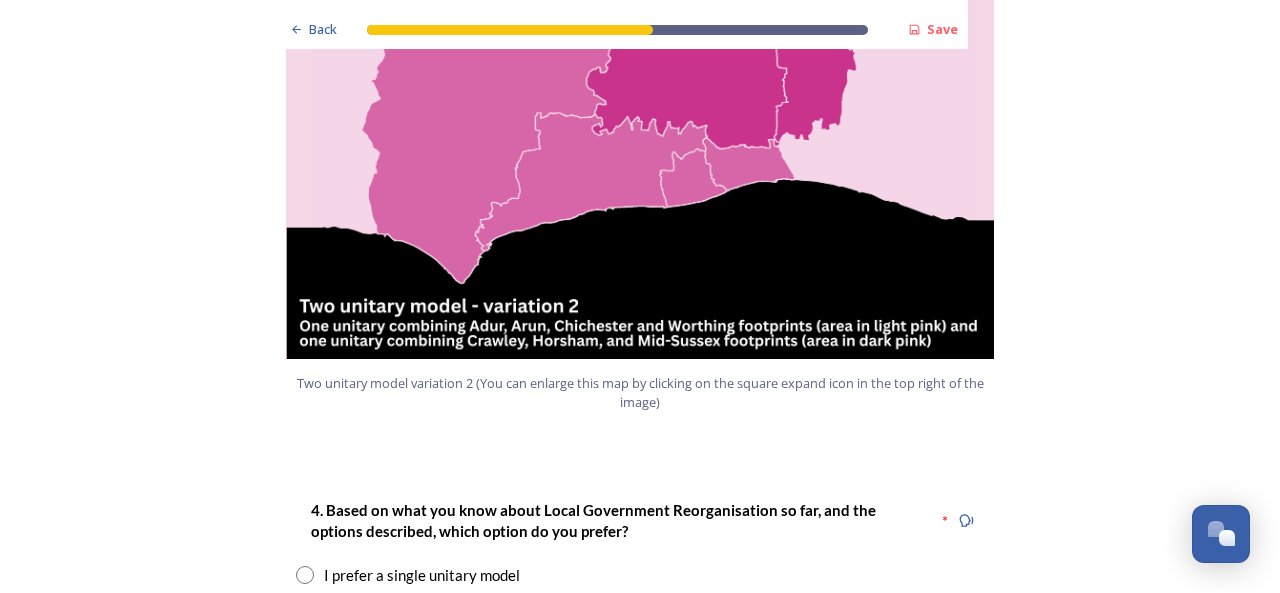 scroll, scrollTop: 2500, scrollLeft: 0, axis: vertical 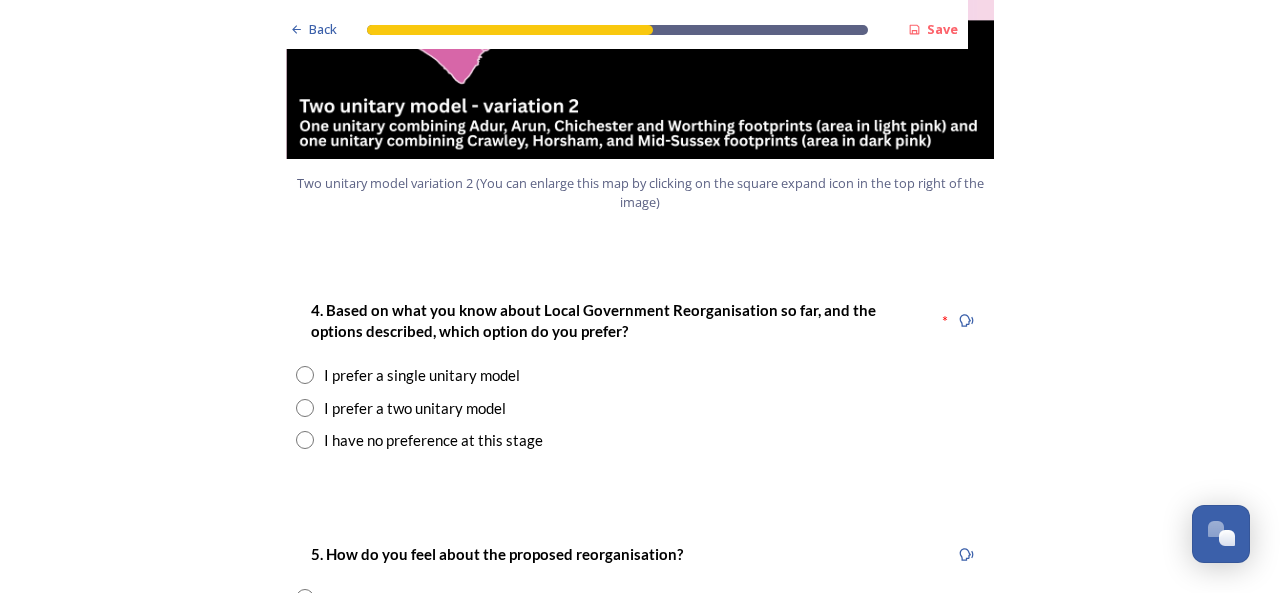 click at bounding box center (305, 408) 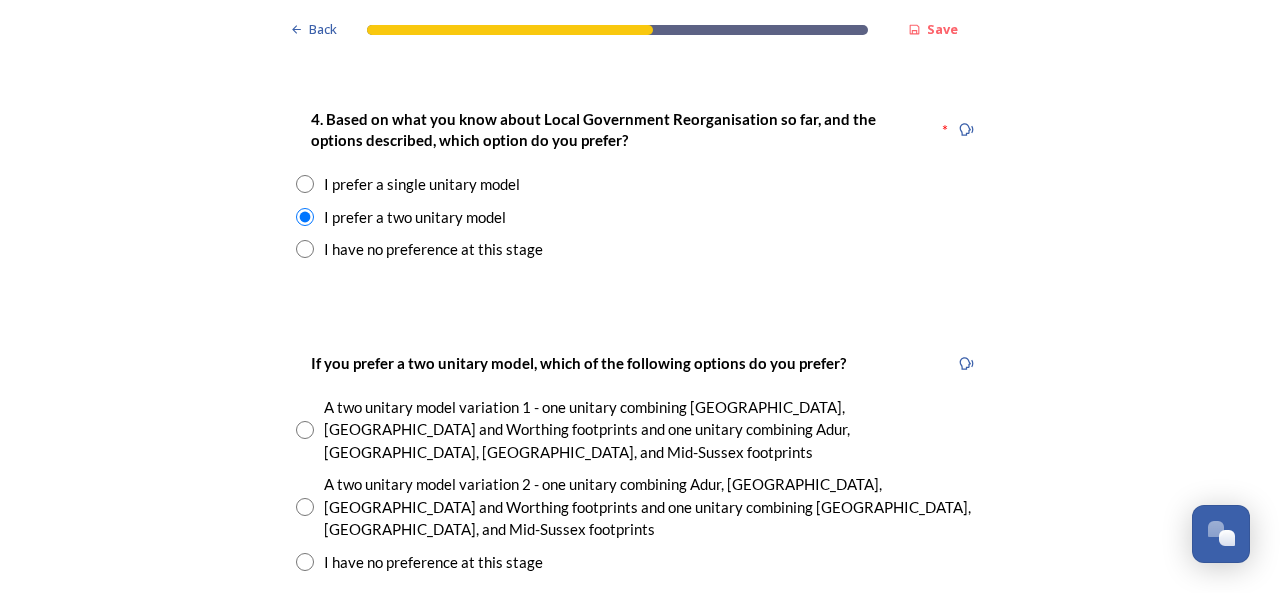 scroll, scrollTop: 2700, scrollLeft: 0, axis: vertical 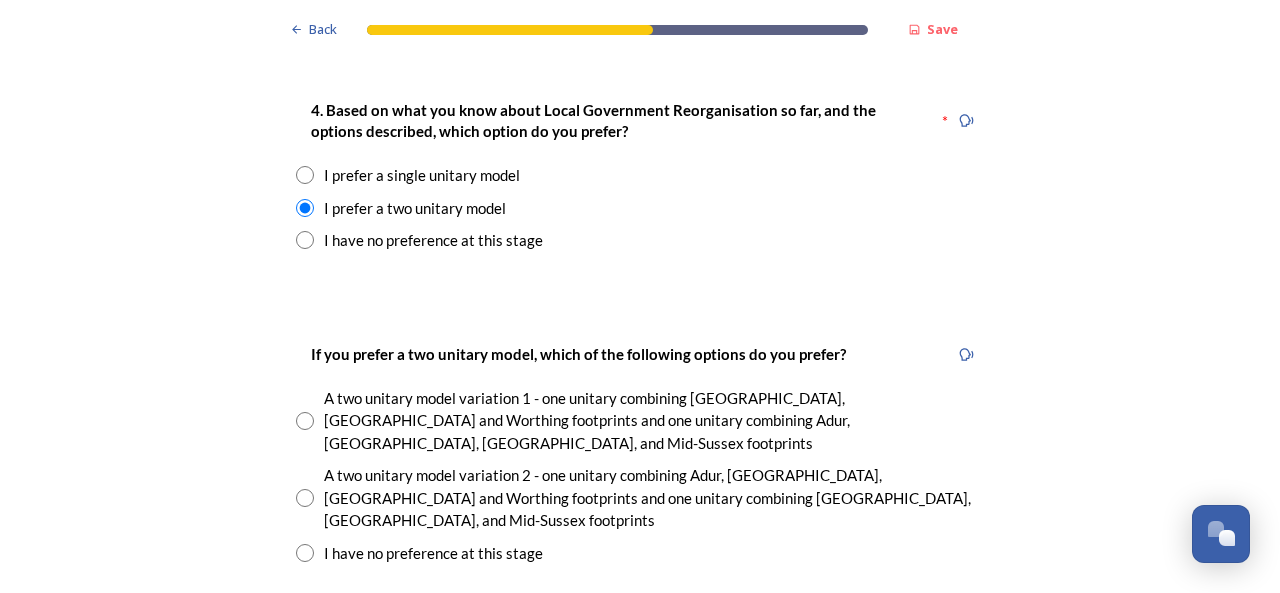 click at bounding box center [305, 553] 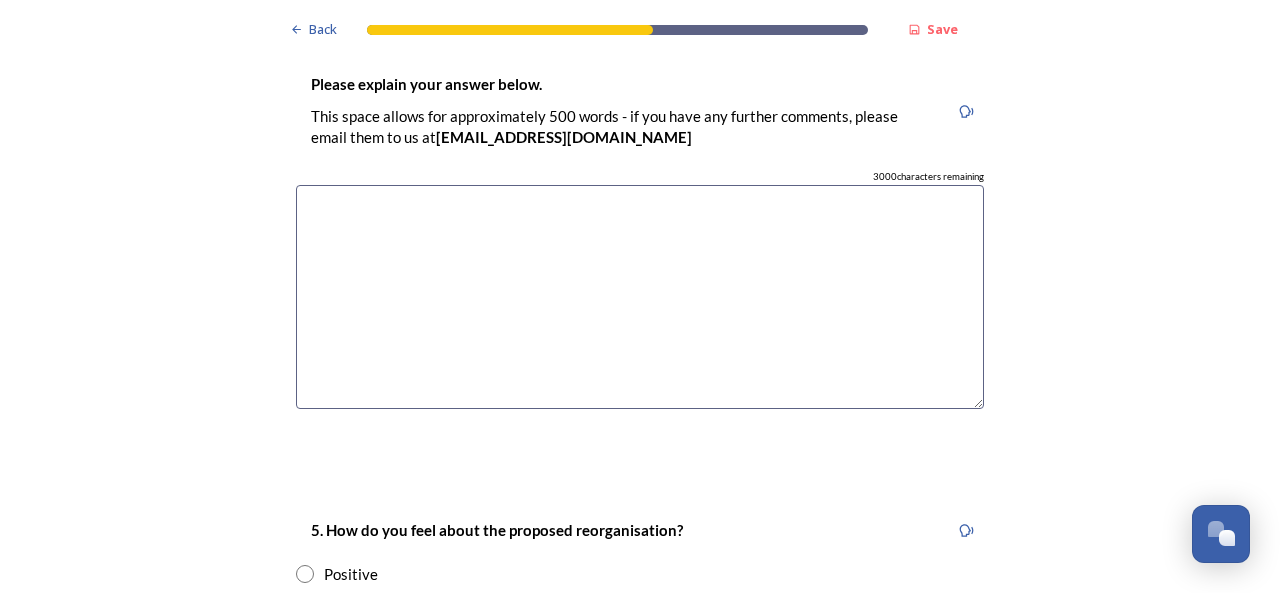 scroll, scrollTop: 3400, scrollLeft: 0, axis: vertical 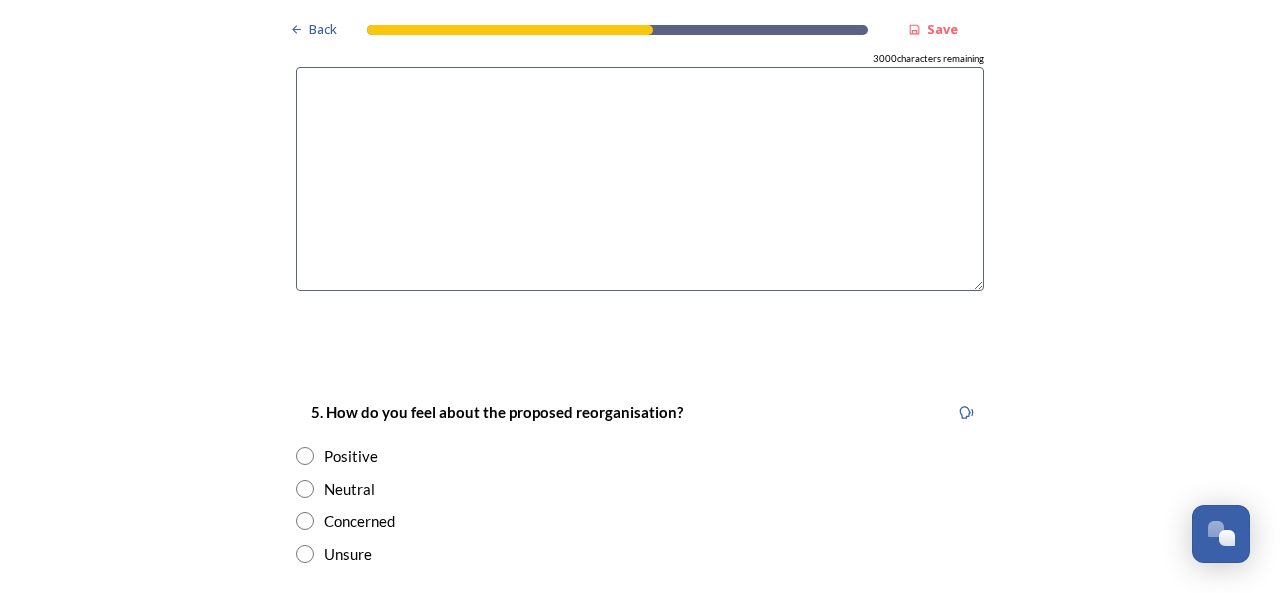 click at bounding box center [305, 456] 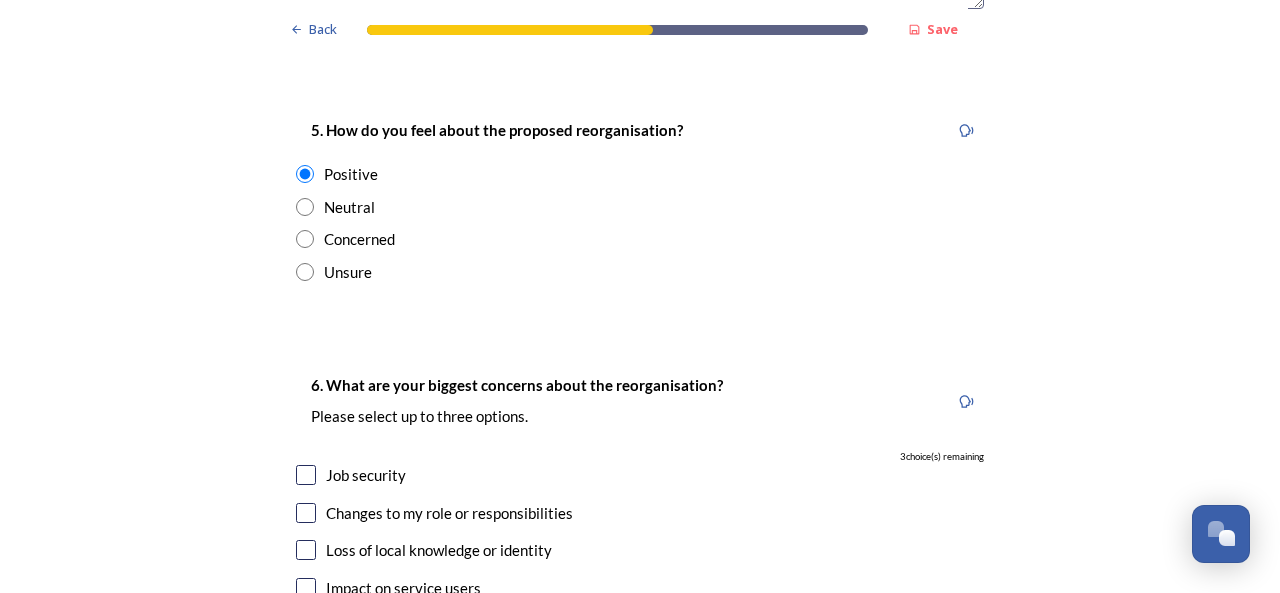 scroll, scrollTop: 3700, scrollLeft: 0, axis: vertical 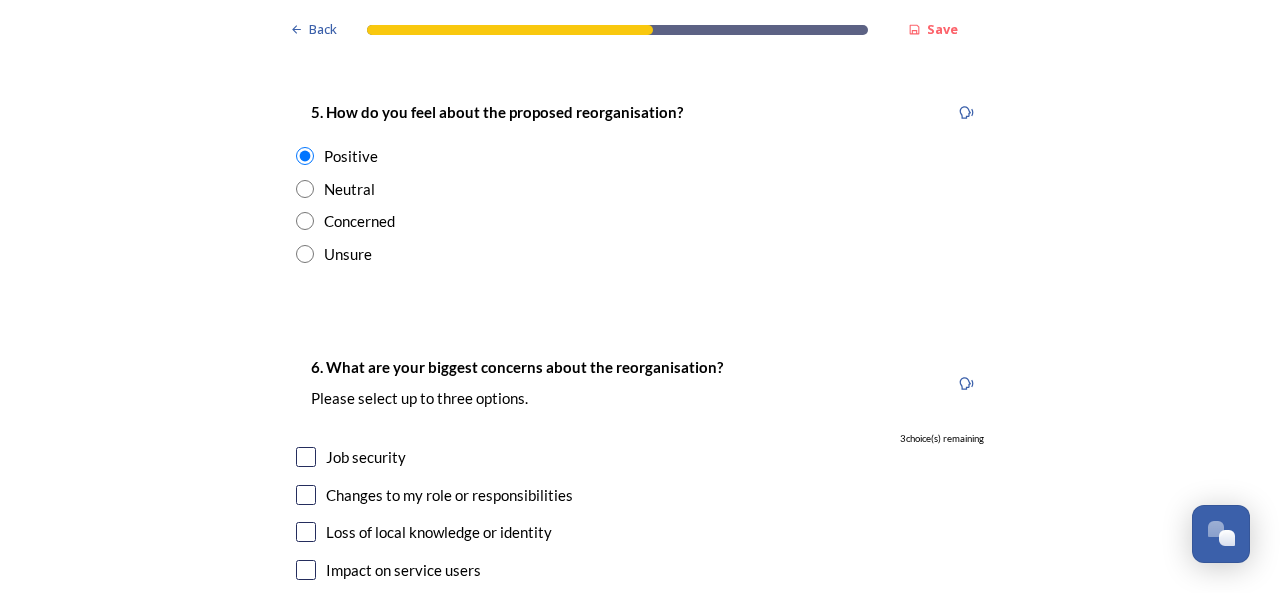 click at bounding box center (306, 495) 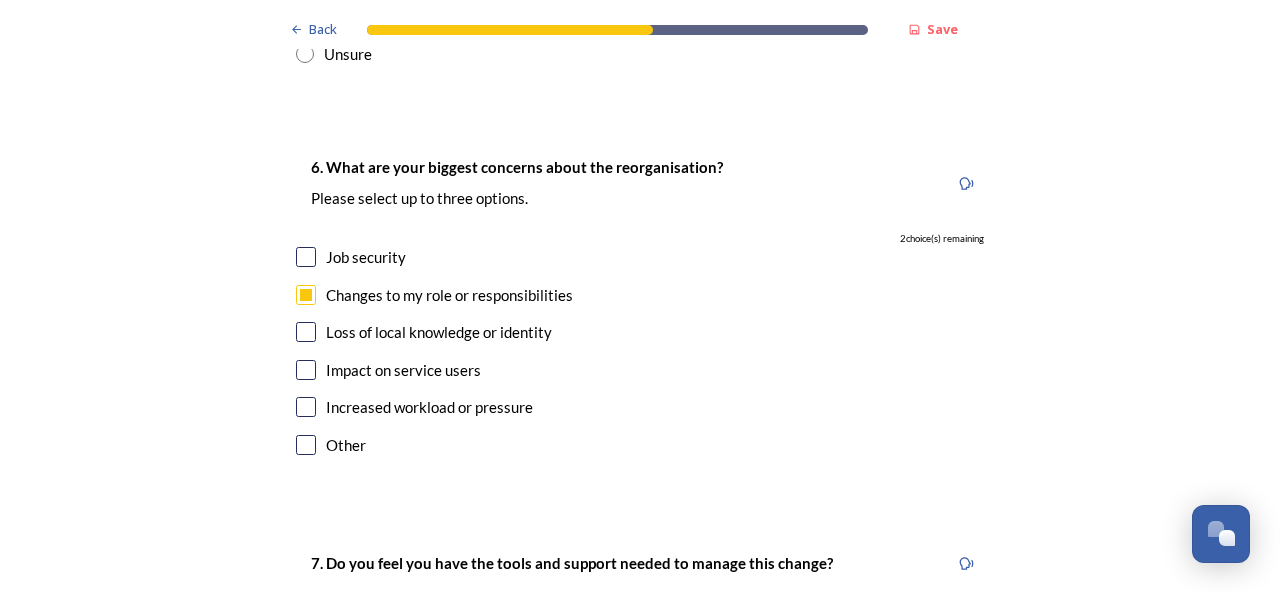 scroll, scrollTop: 4100, scrollLeft: 0, axis: vertical 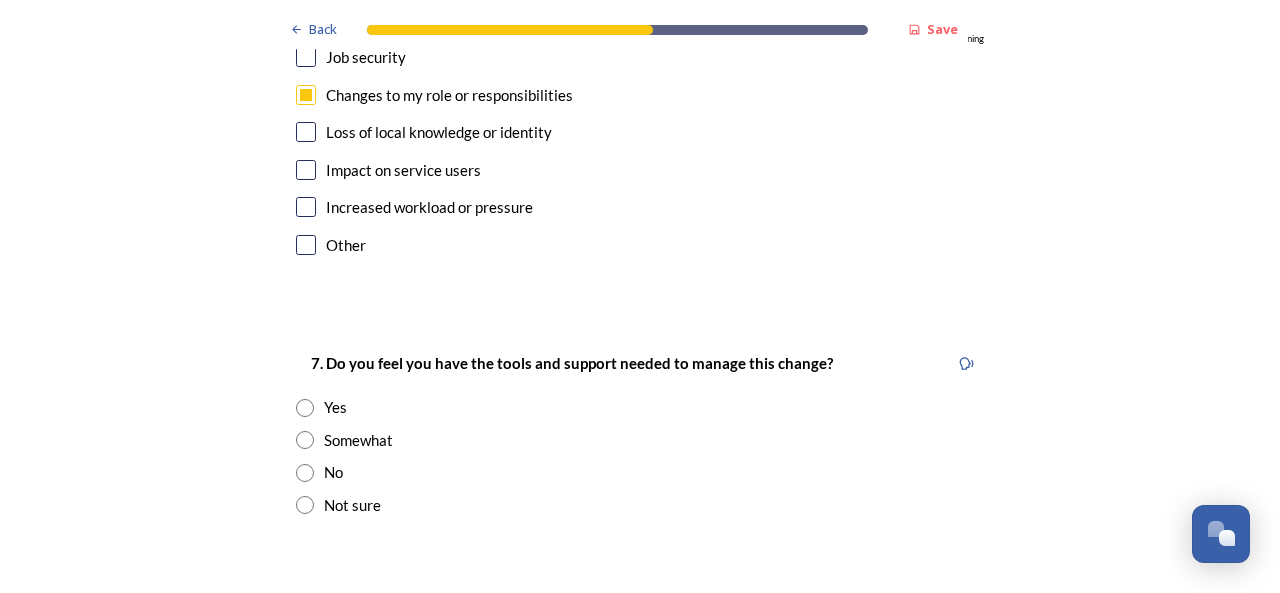 click at bounding box center [305, 408] 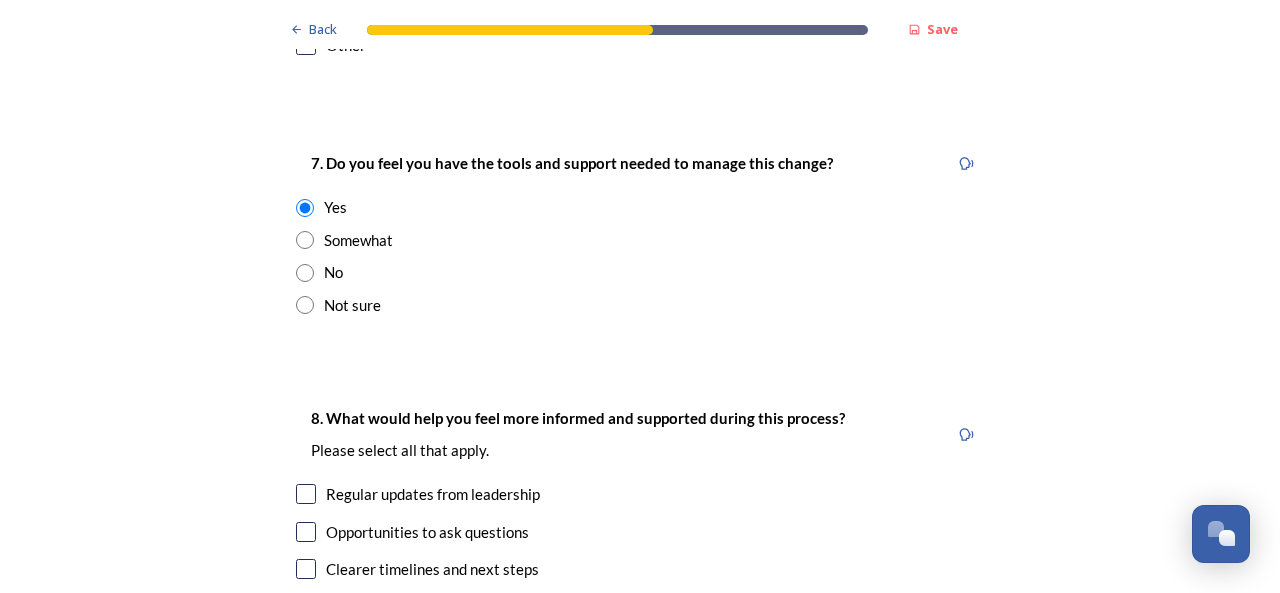 scroll, scrollTop: 4400, scrollLeft: 0, axis: vertical 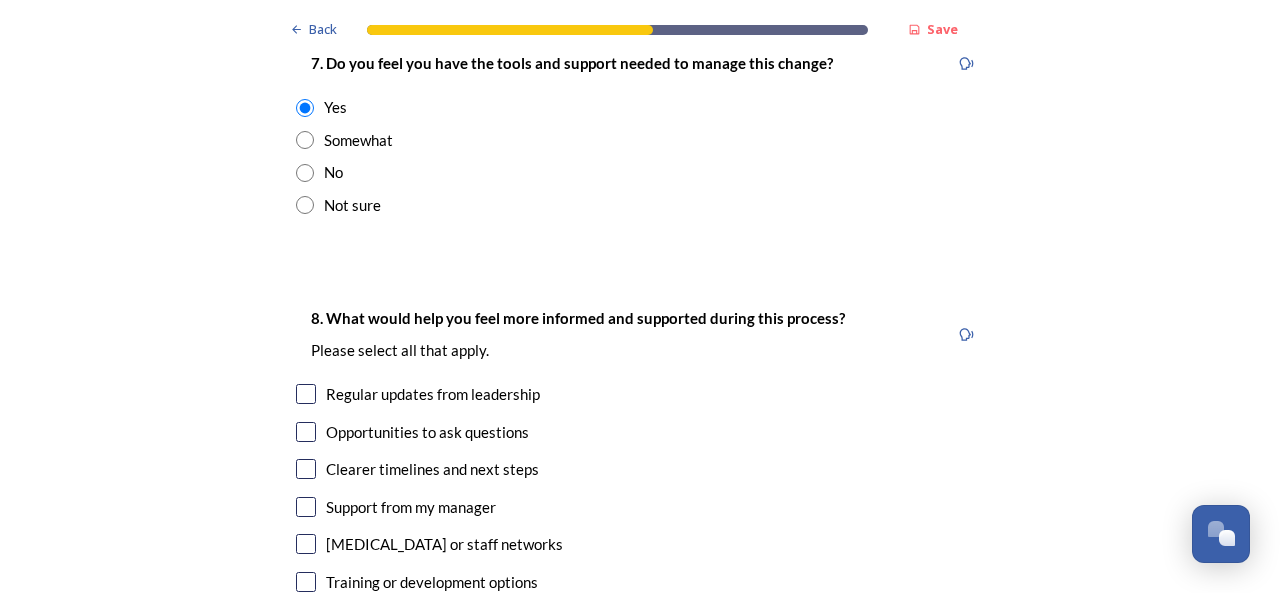 click at bounding box center (306, 394) 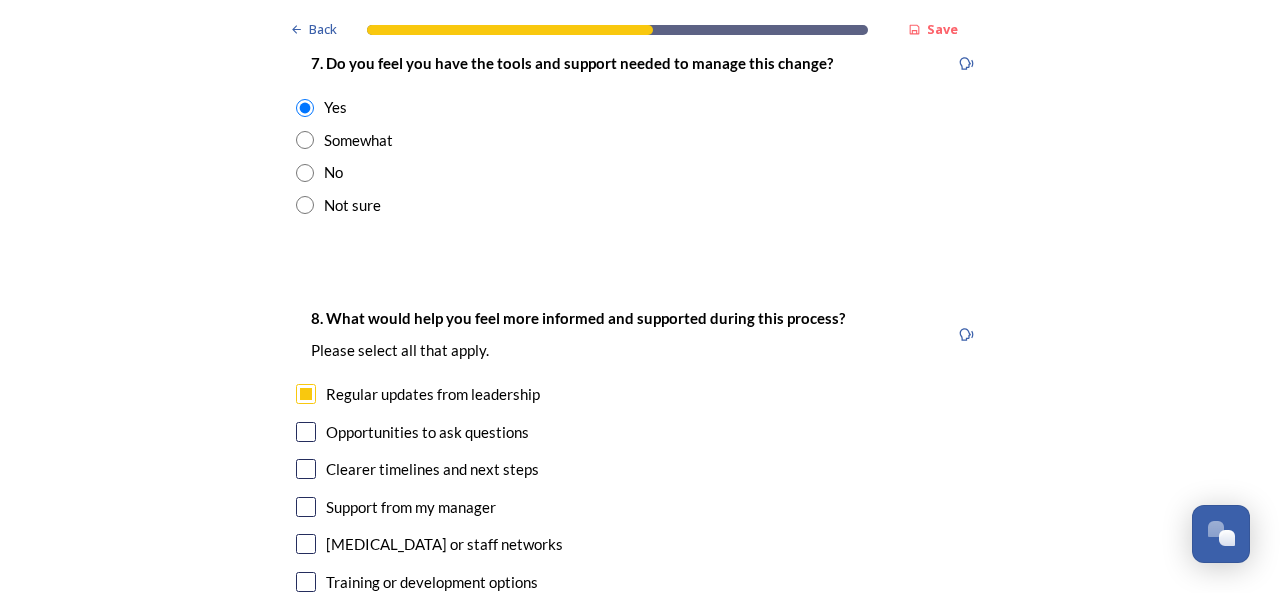 click at bounding box center [306, 469] 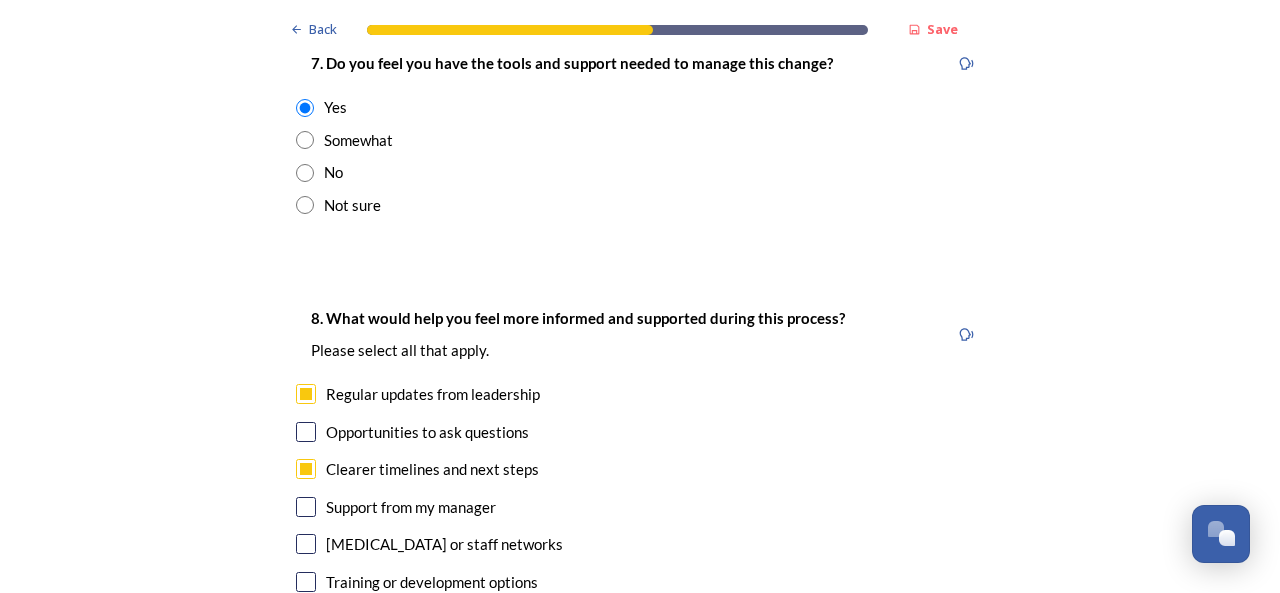 click at bounding box center [306, 544] 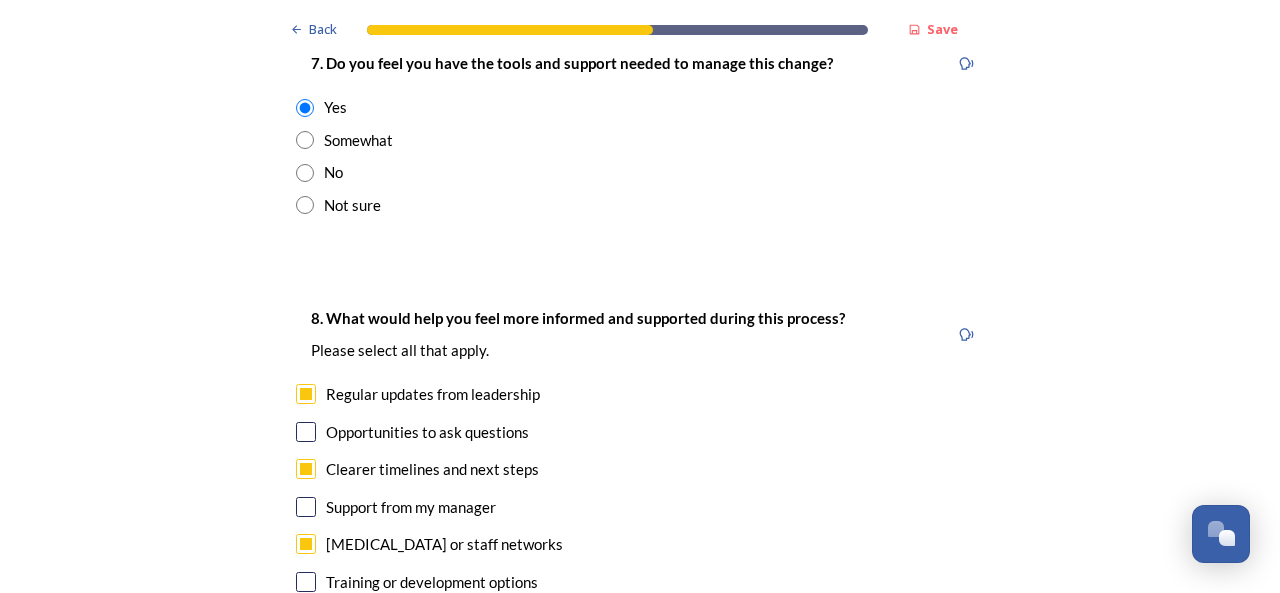 click at bounding box center [306, 582] 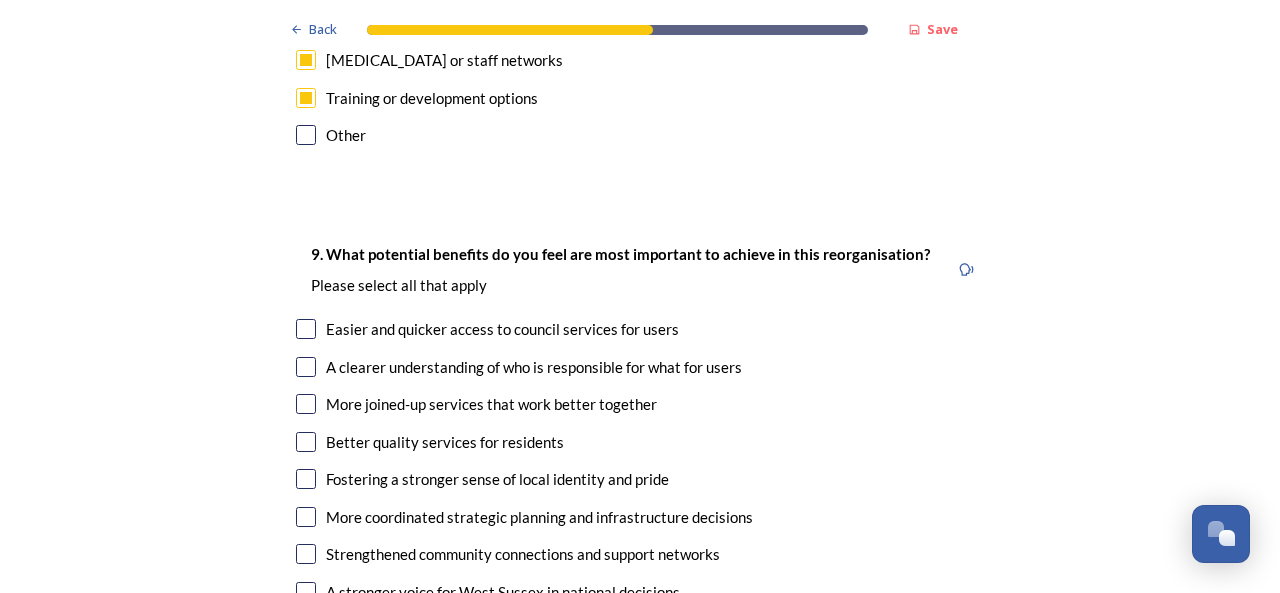 scroll, scrollTop: 4900, scrollLeft: 0, axis: vertical 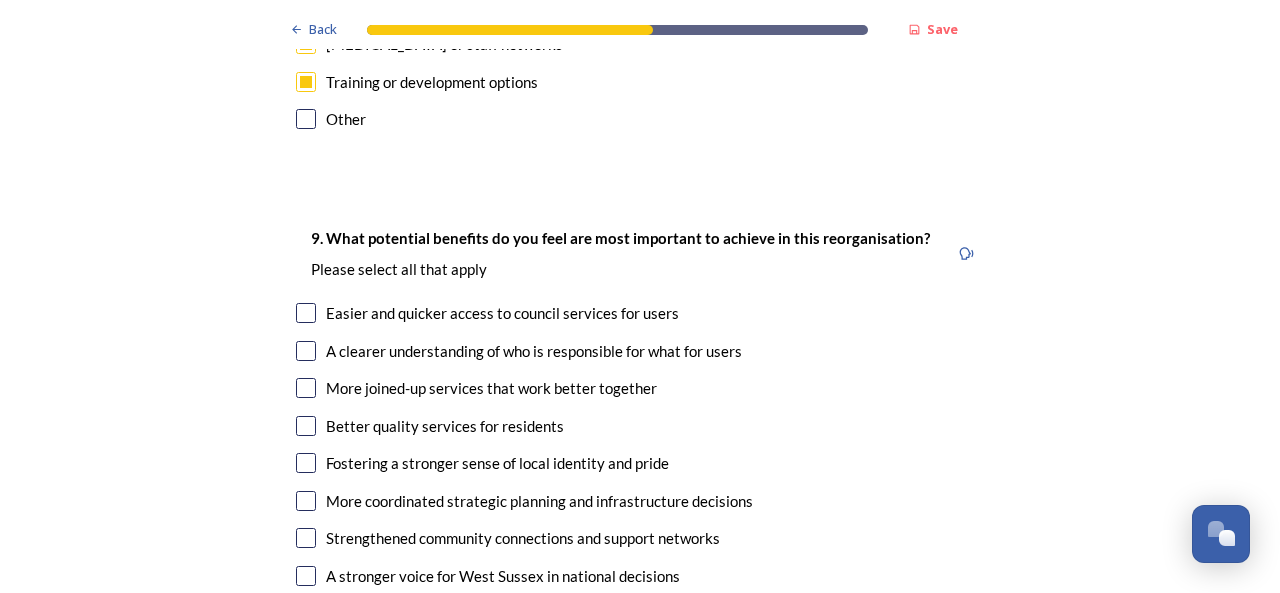 click at bounding box center [306, 351] 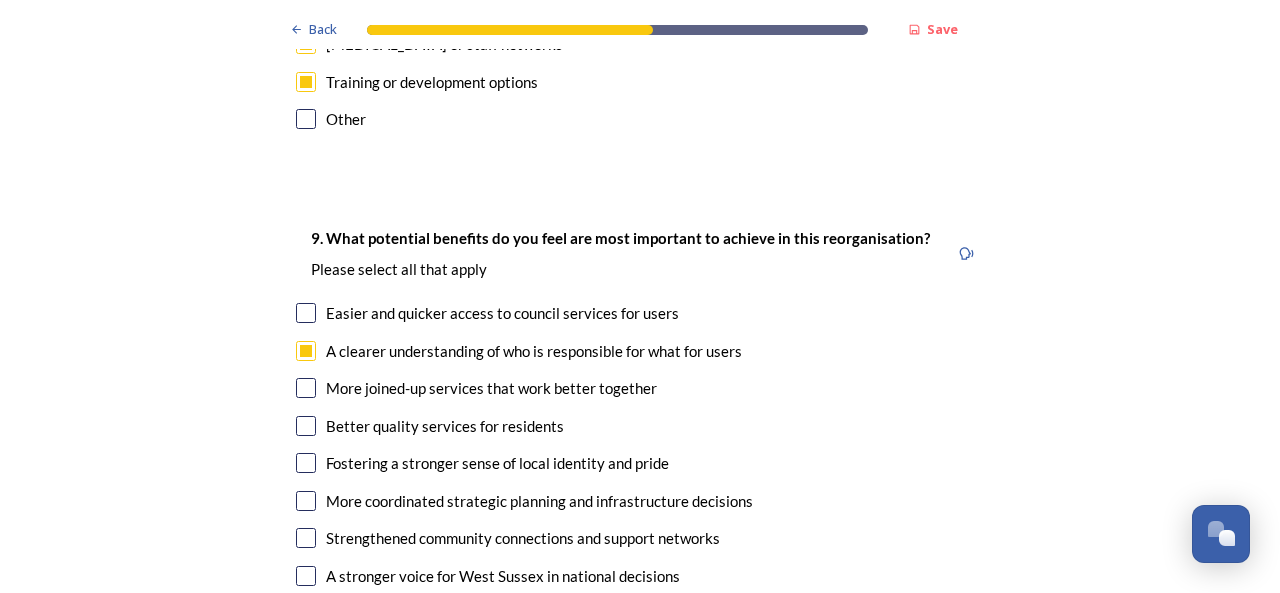 click at bounding box center (306, 388) 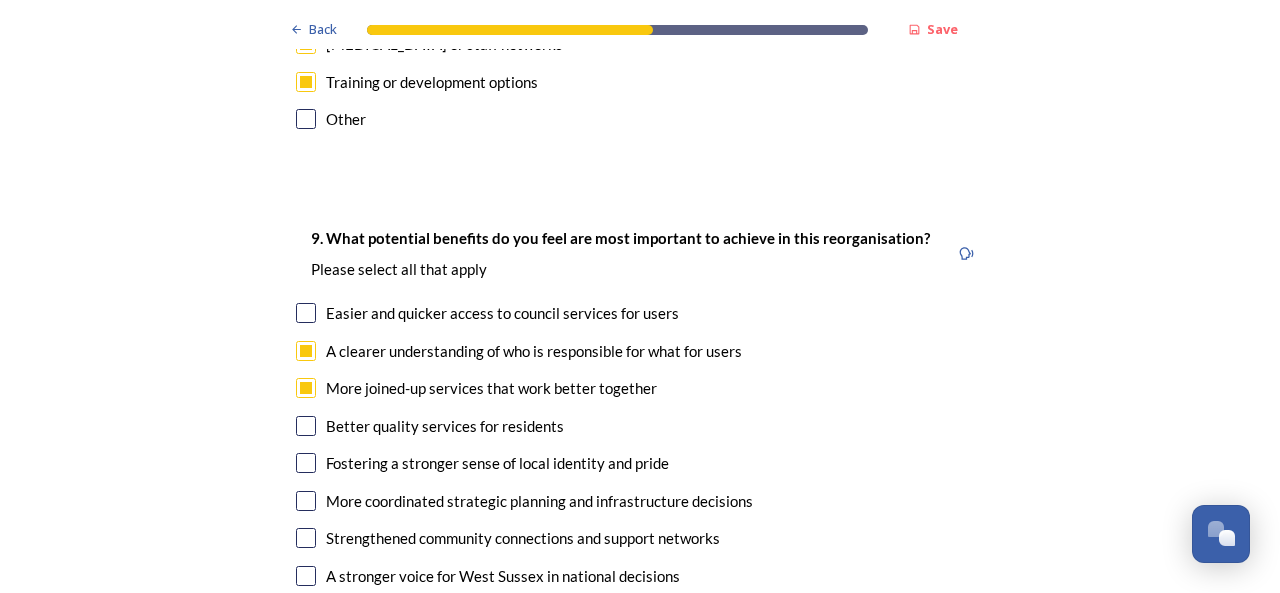 click at bounding box center [306, 426] 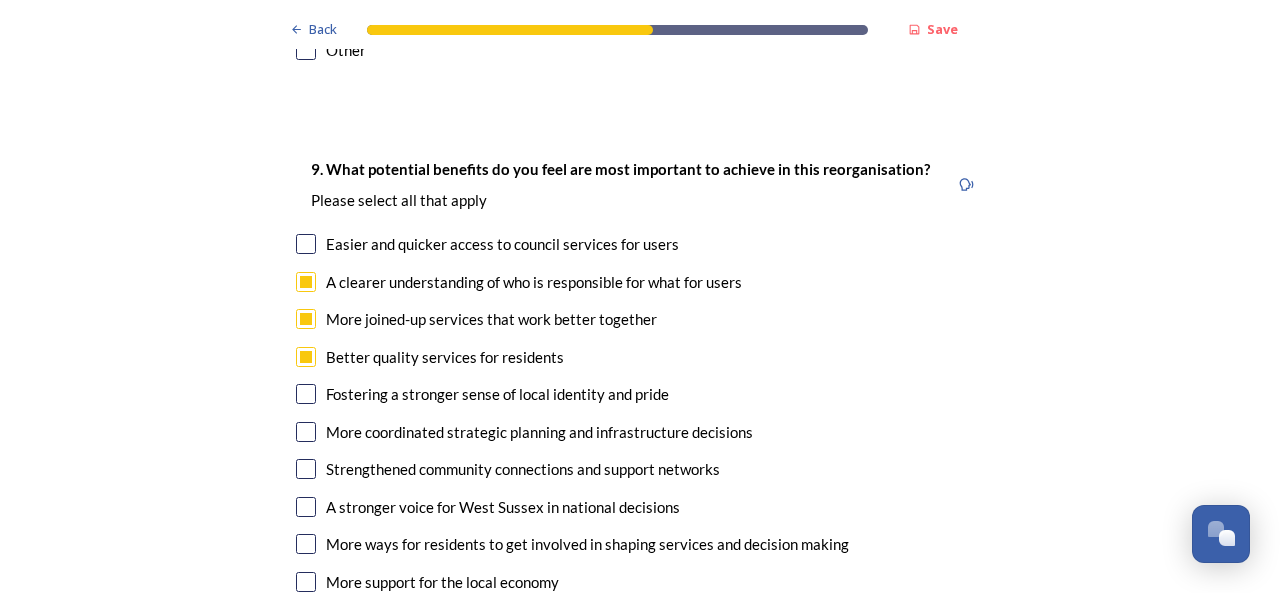 scroll, scrollTop: 5000, scrollLeft: 0, axis: vertical 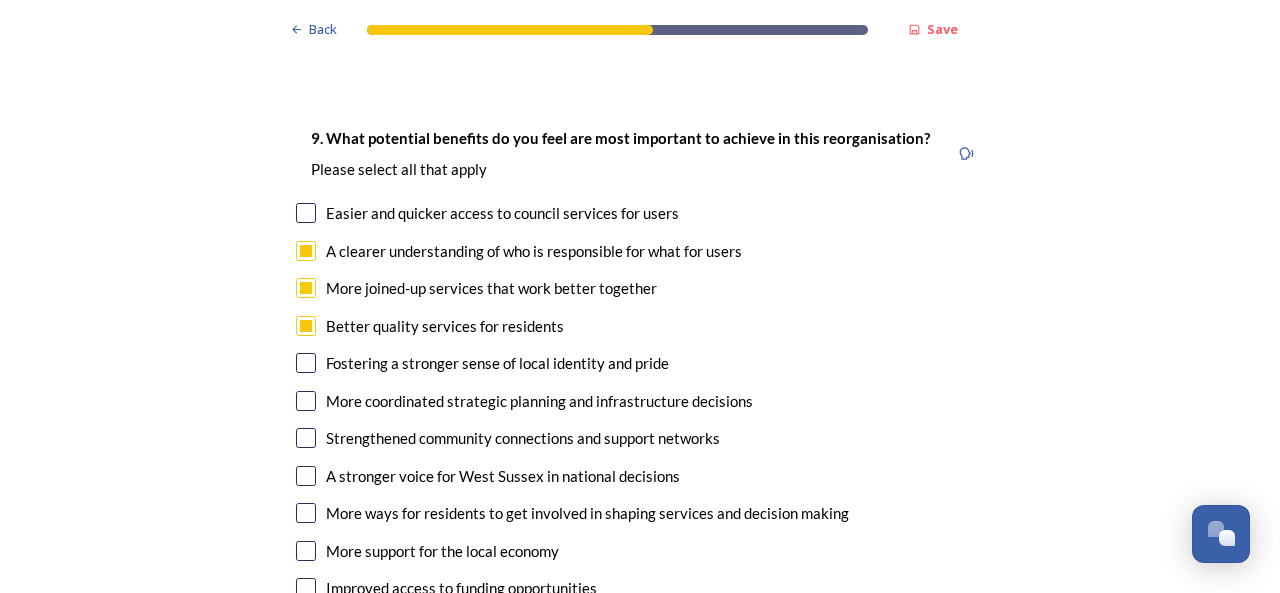 click at bounding box center [306, 513] 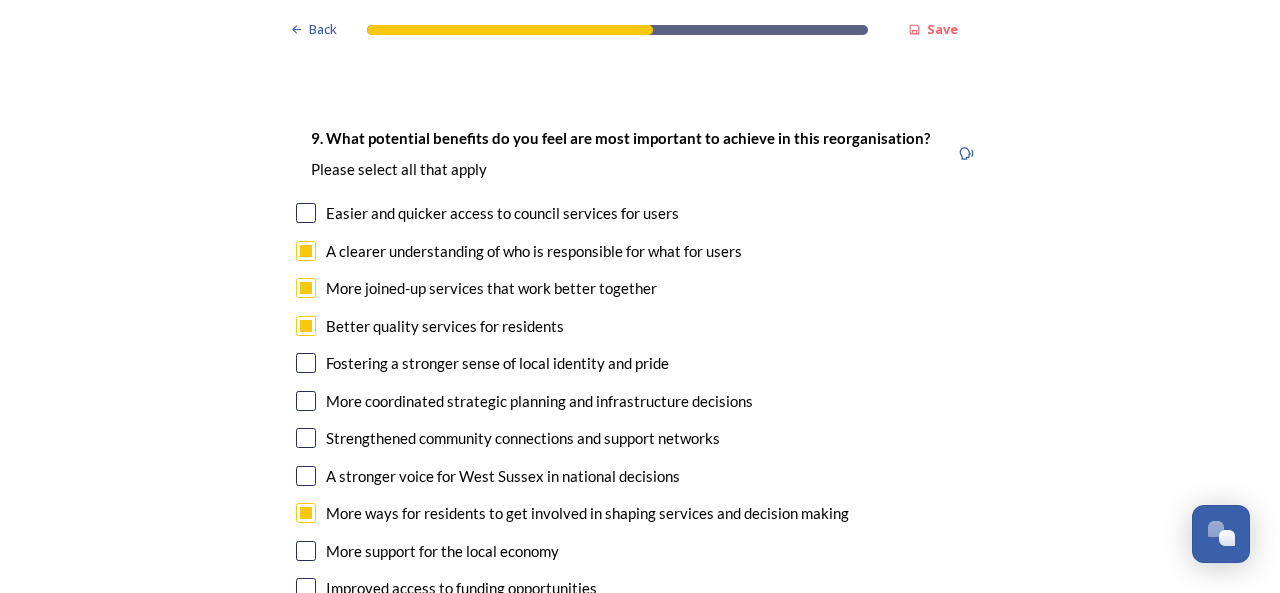 click at bounding box center [306, 551] 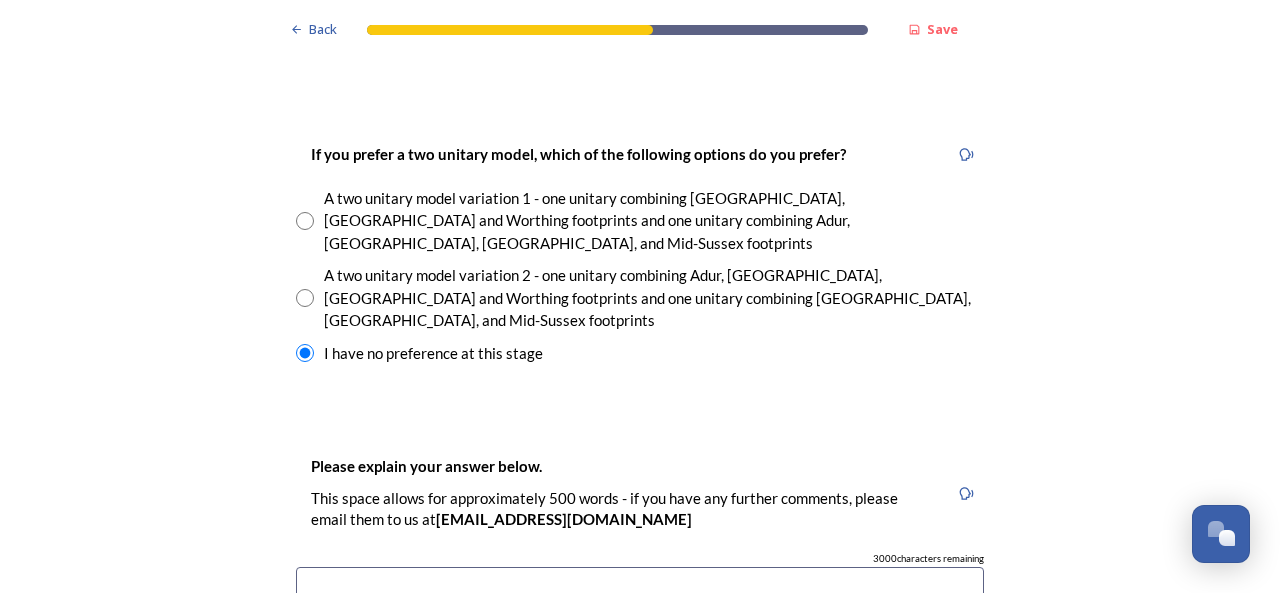 scroll, scrollTop: 2800, scrollLeft: 0, axis: vertical 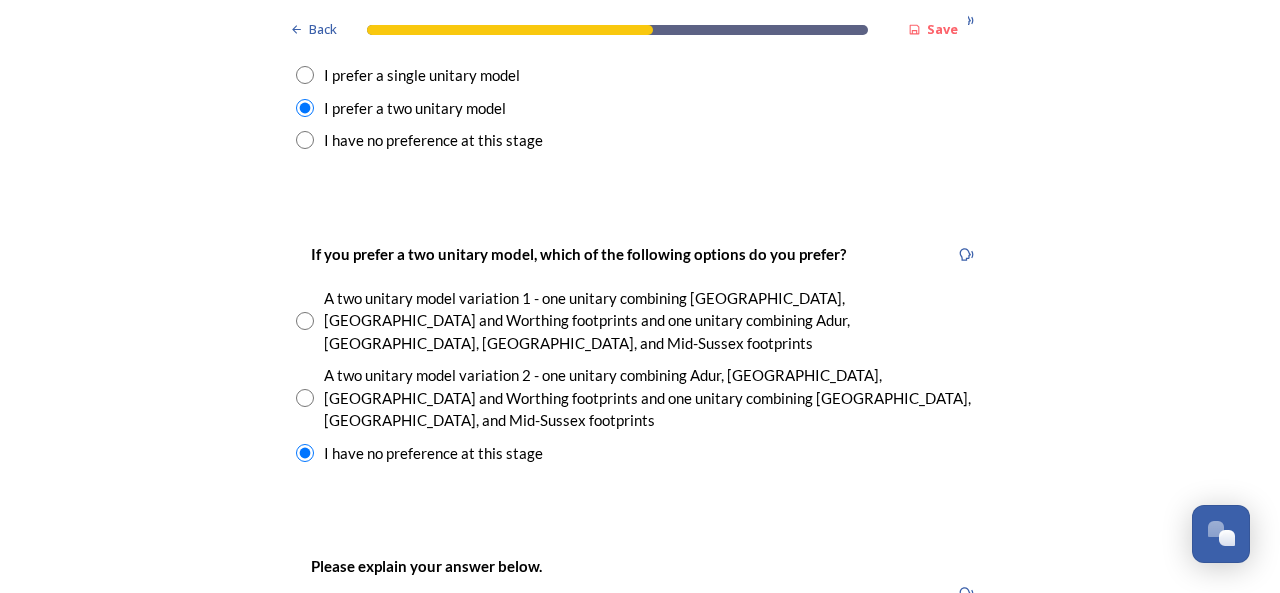 click at bounding box center (305, 321) 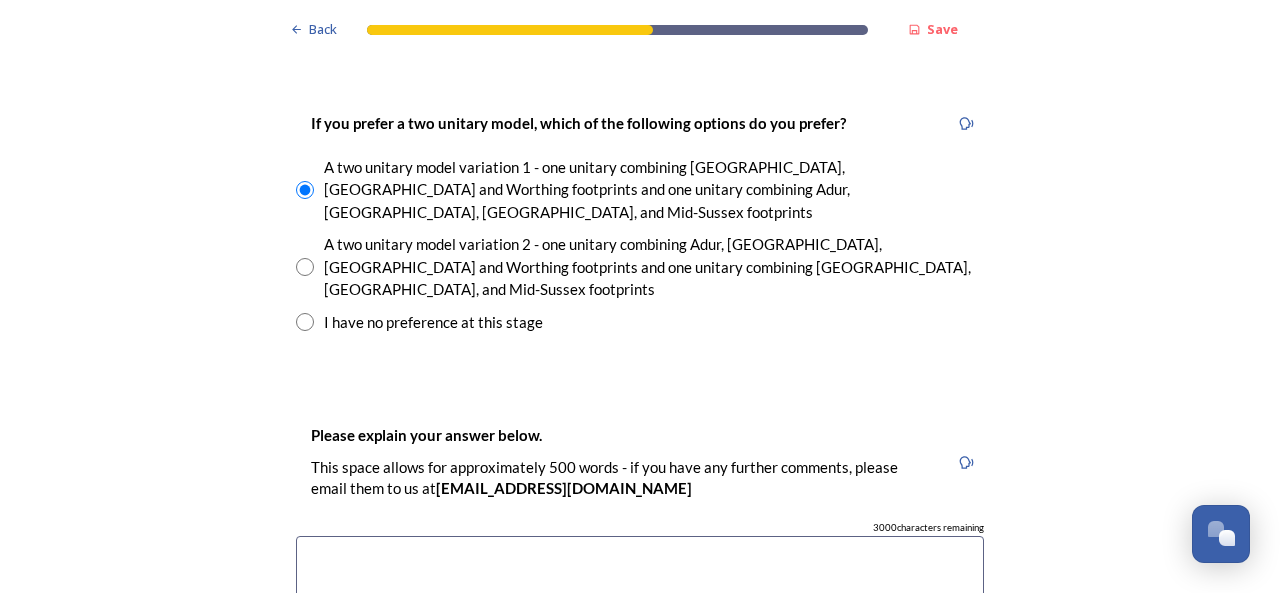 scroll, scrollTop: 2900, scrollLeft: 0, axis: vertical 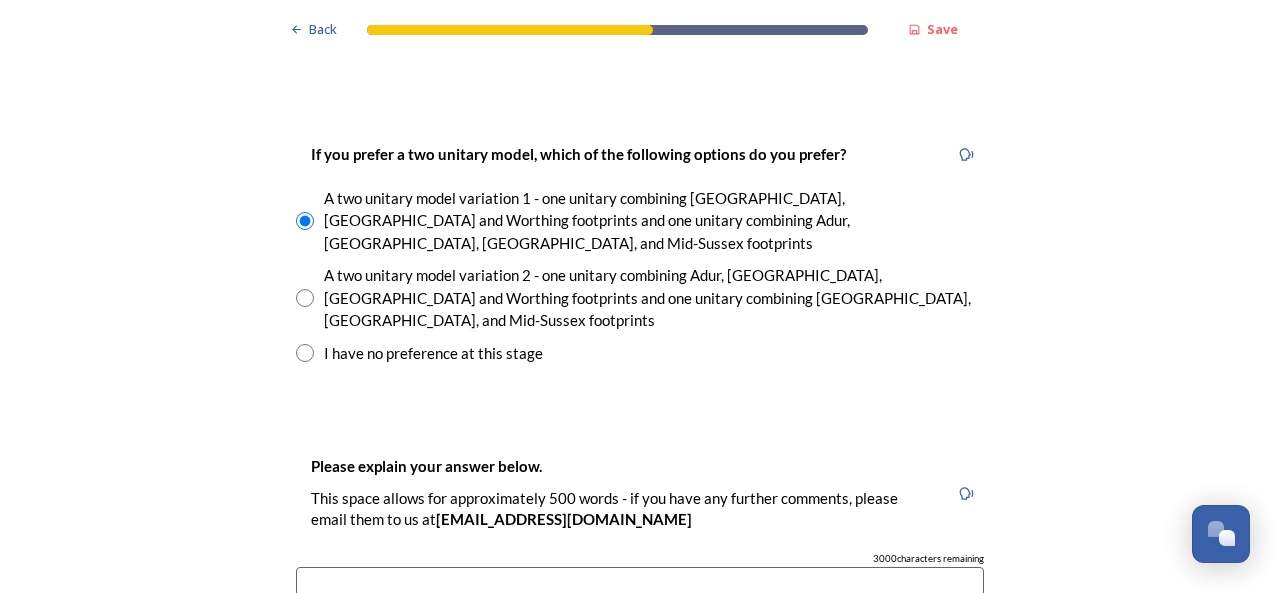 click at bounding box center (640, 679) 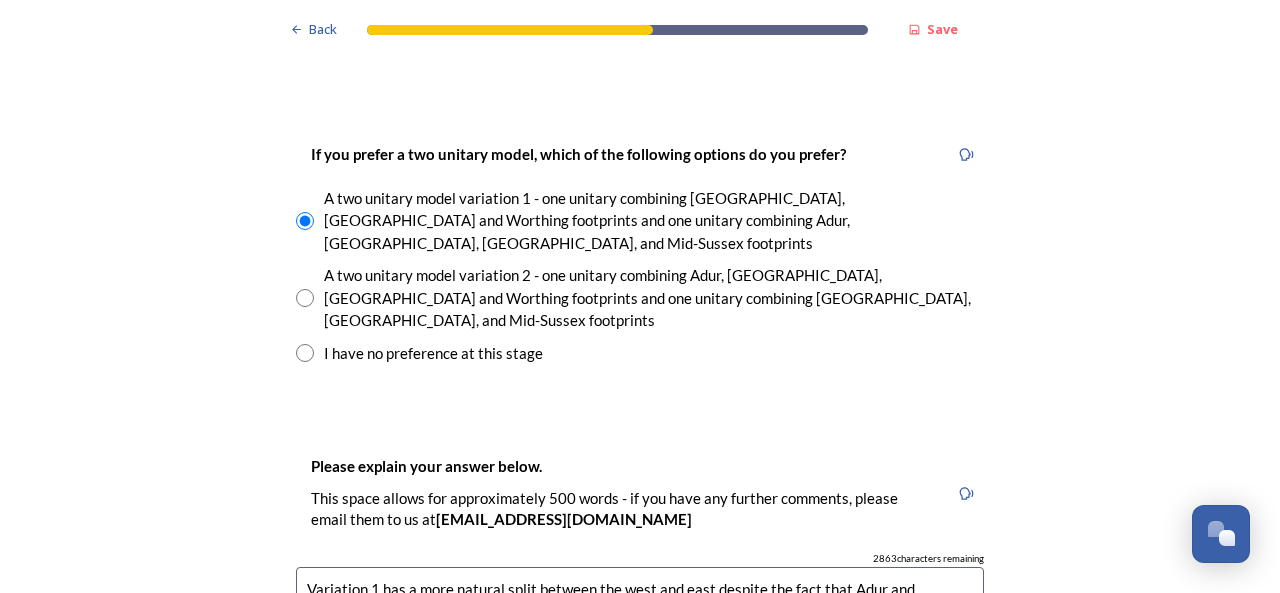 click on "Variation 1 has a more natural split between the west and east despite the fact that Adur and Worthing staff would need to be split up." at bounding box center (640, 679) 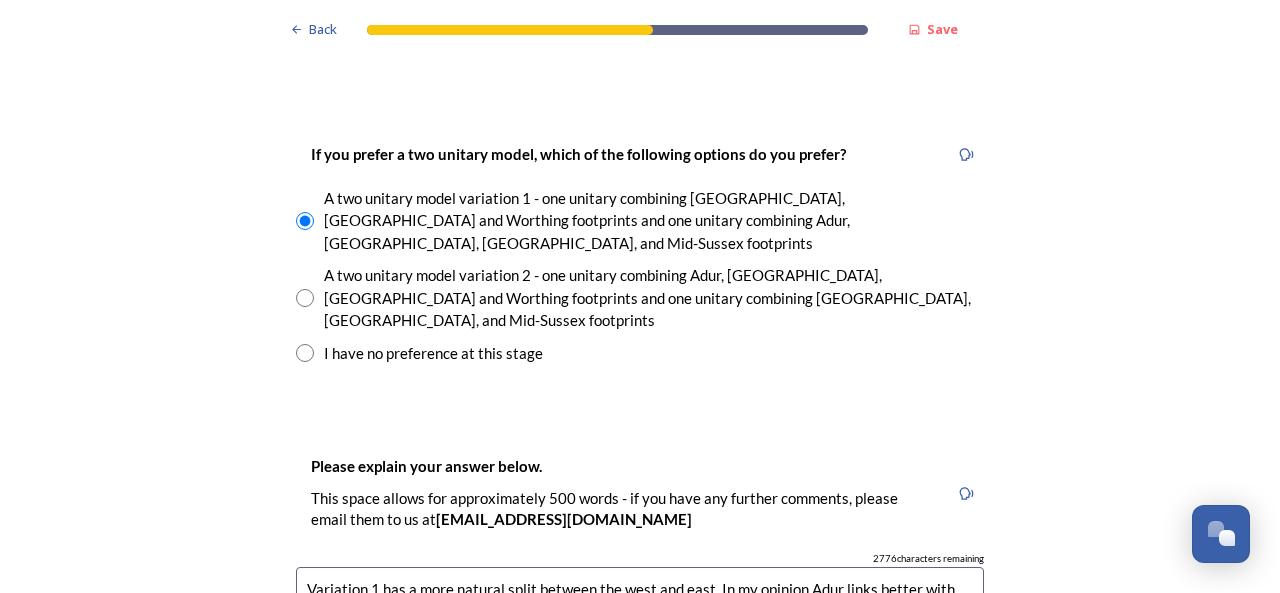 click on "Variation 1 has a more natural split between the west and east. In my opinion Adur links better with [PERSON_NAME], [PERSON_NAME] and [GEOGRAPHIC_DATA] in this scenario despite the fact that Adur and Worthing staff would need to be split up." at bounding box center (640, 679) 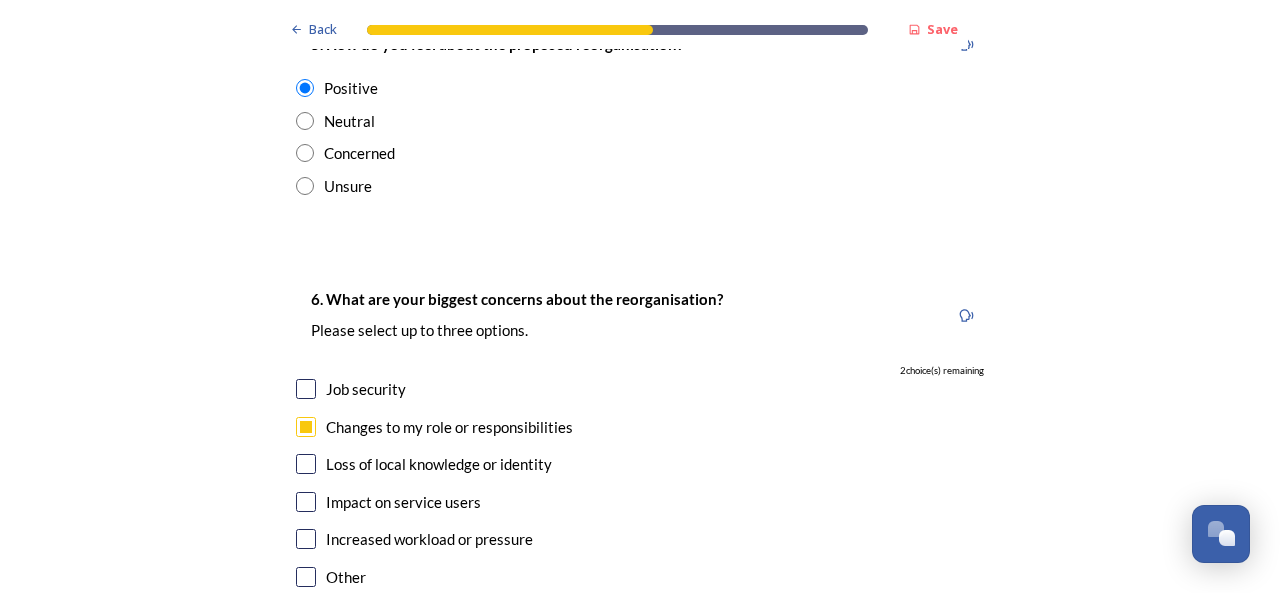 scroll, scrollTop: 3800, scrollLeft: 0, axis: vertical 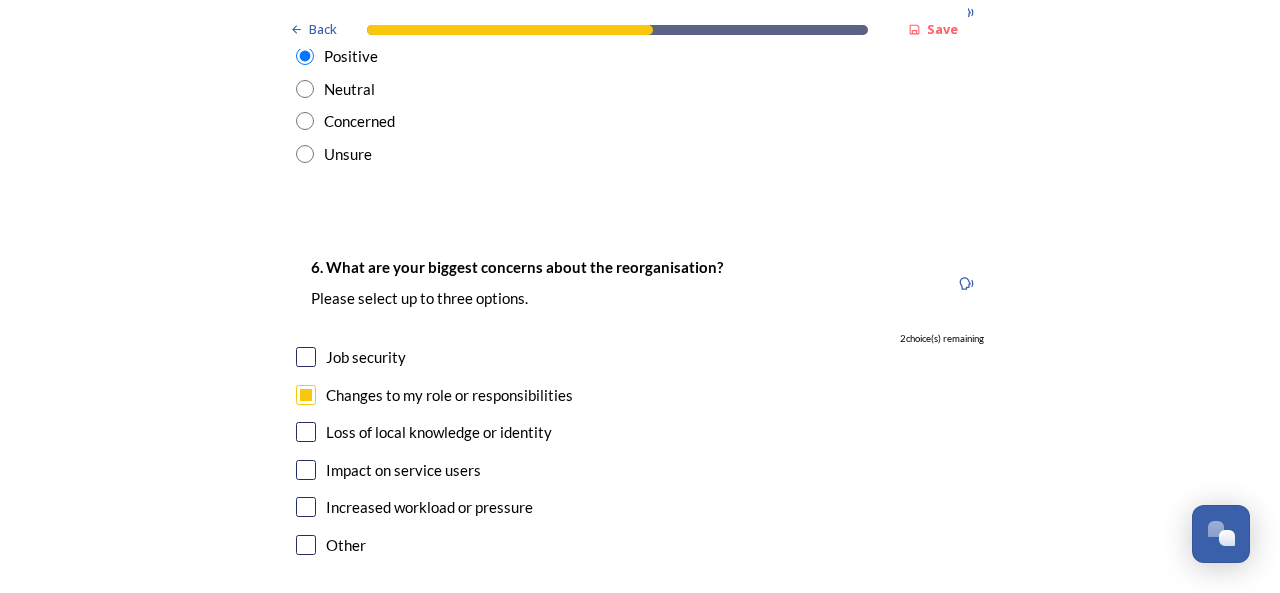 type on "Variation 1 has a more natural split between the west and east. In my opinion Adur links better with [PERSON_NAME], [PERSON_NAME] and [GEOGRAPHIC_DATA] in this scenario despite the fact that Adur and Worthing staff would need to be split up." 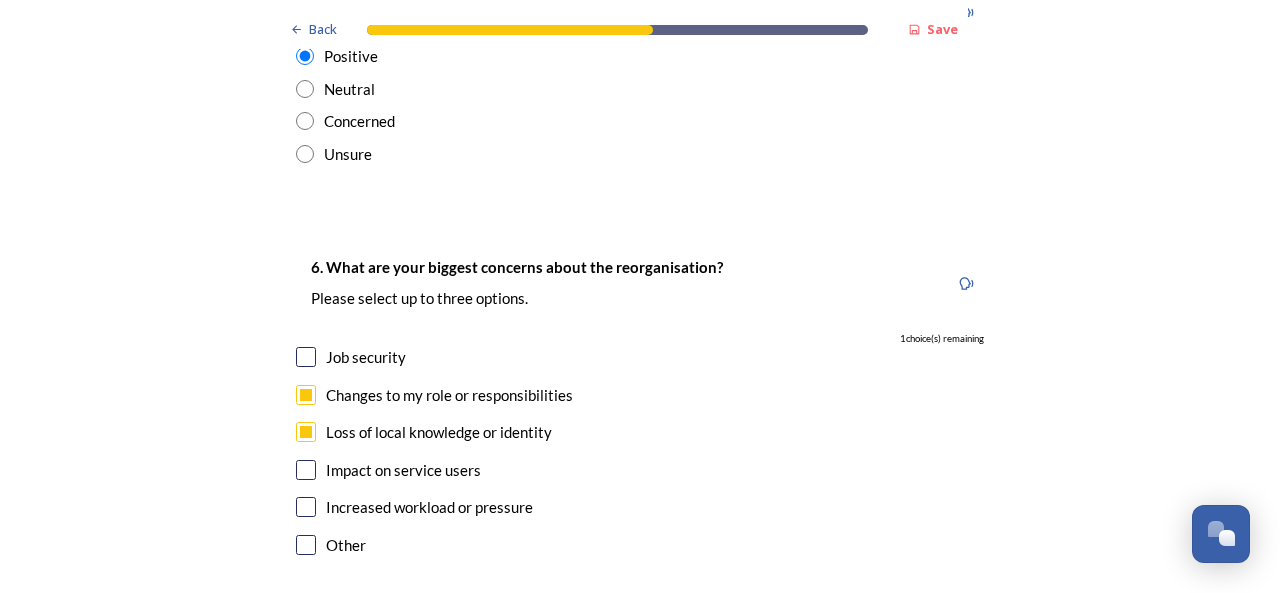 click at bounding box center [306, 470] 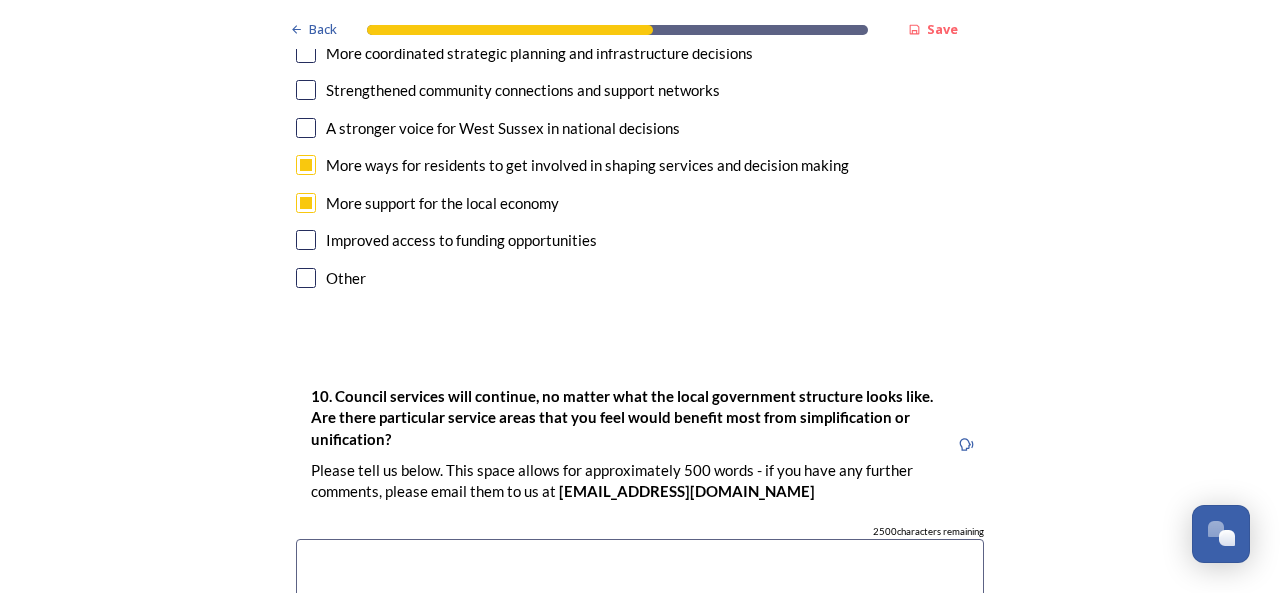 scroll, scrollTop: 5400, scrollLeft: 0, axis: vertical 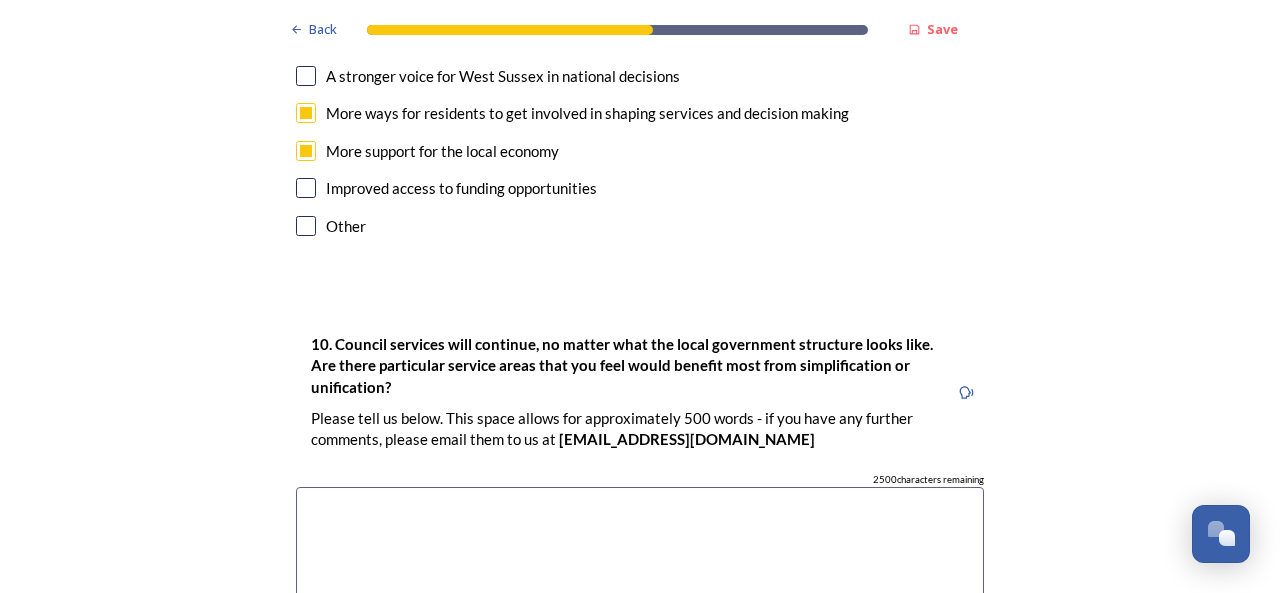 click at bounding box center [640, 599] 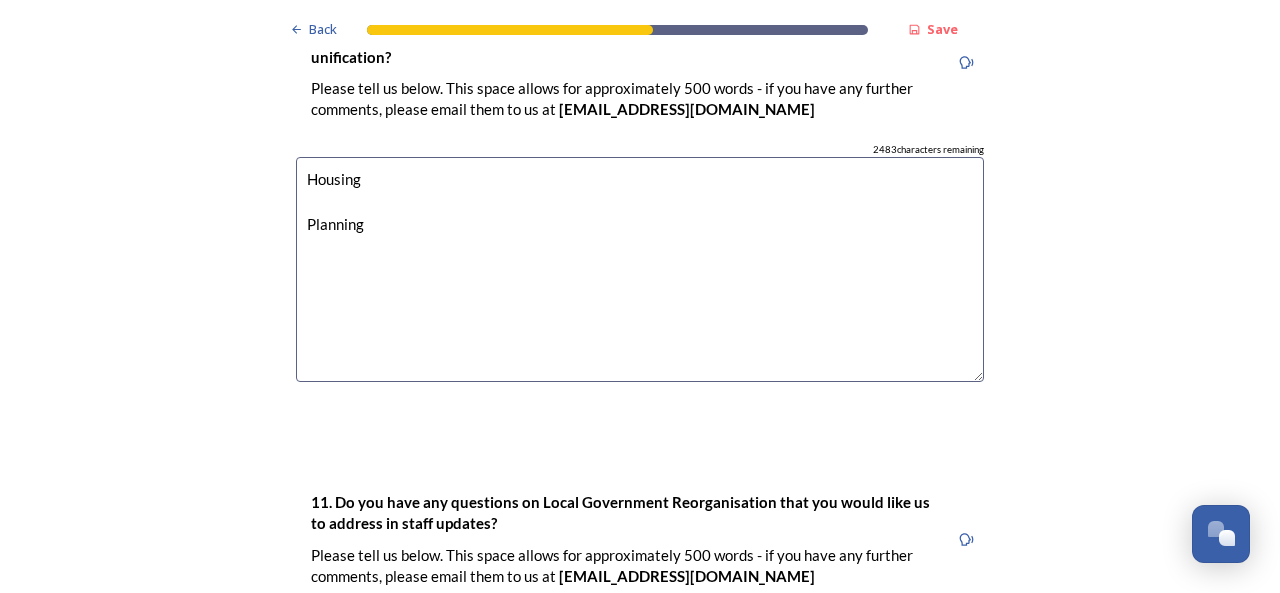 scroll, scrollTop: 5900, scrollLeft: 0, axis: vertical 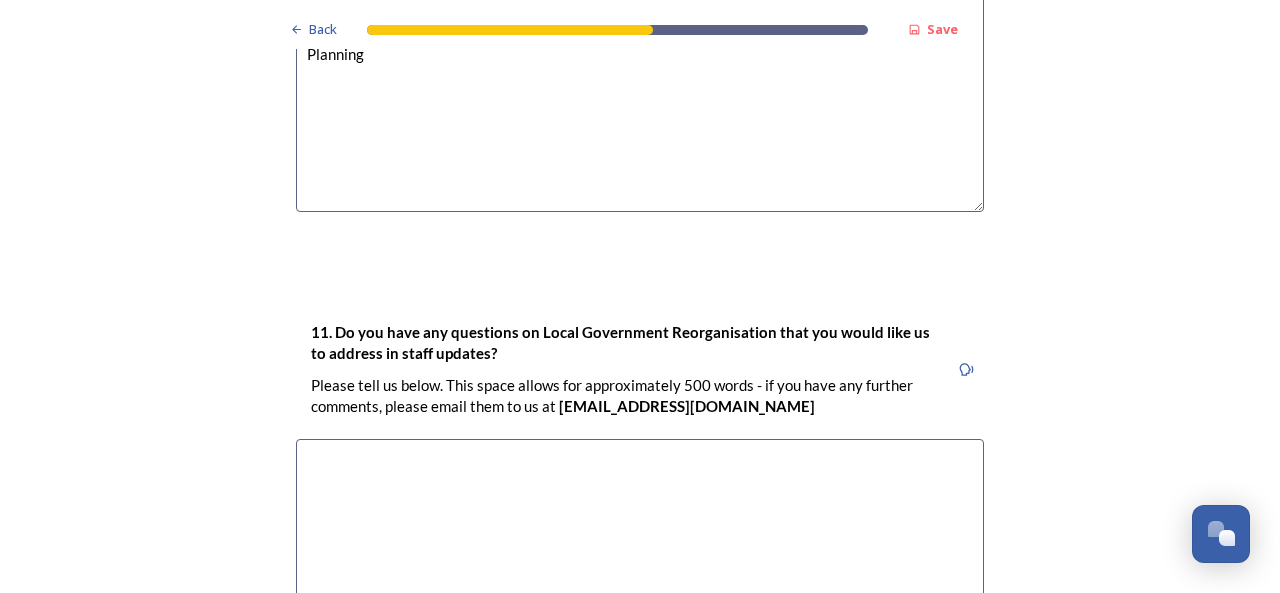 type on "Housing
Planning" 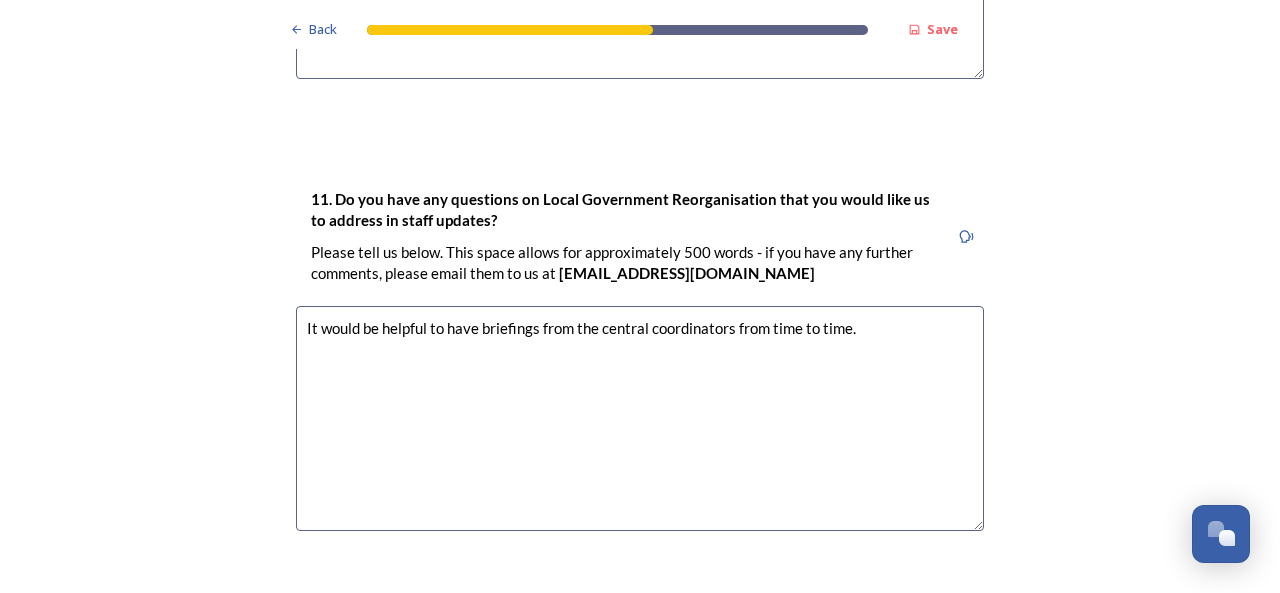 scroll, scrollTop: 6100, scrollLeft: 0, axis: vertical 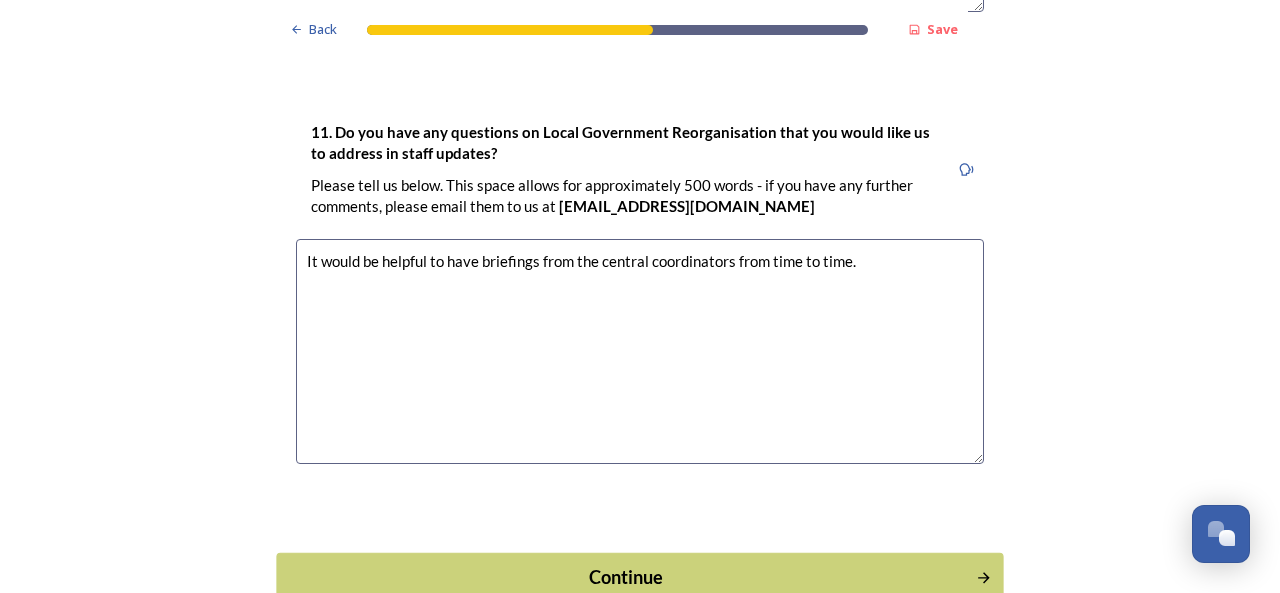 type on "It would be helpful to have briefings from the central coordinators from time to time." 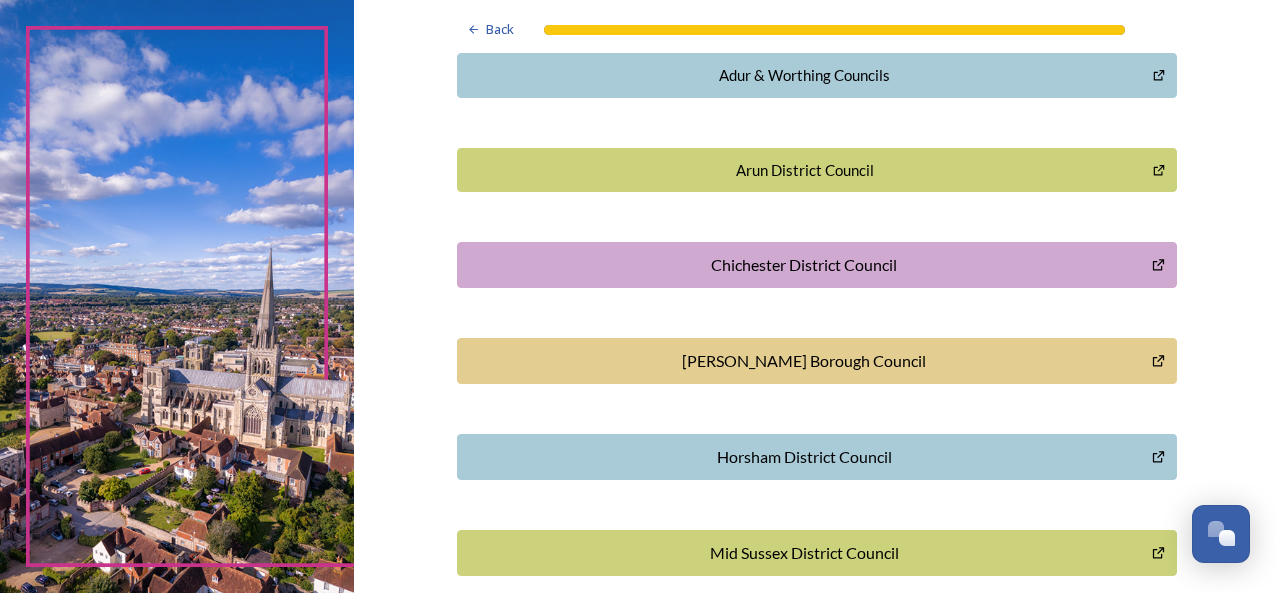 scroll, scrollTop: 300, scrollLeft: 0, axis: vertical 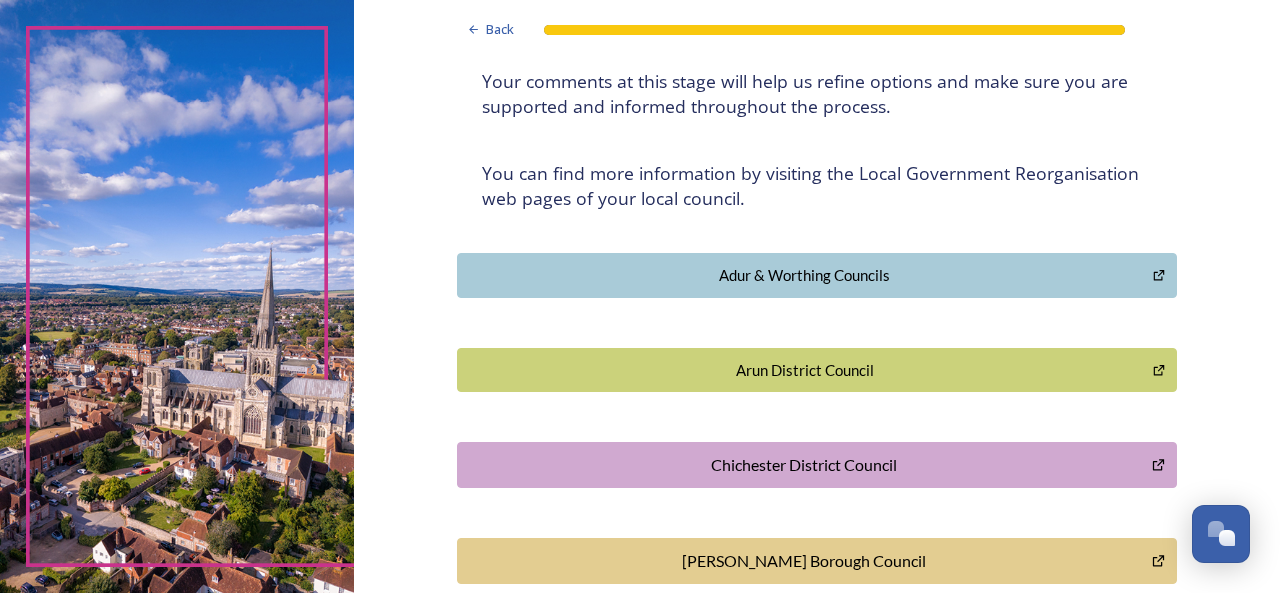 click on "Adur & Worthing Councils" at bounding box center [805, 275] 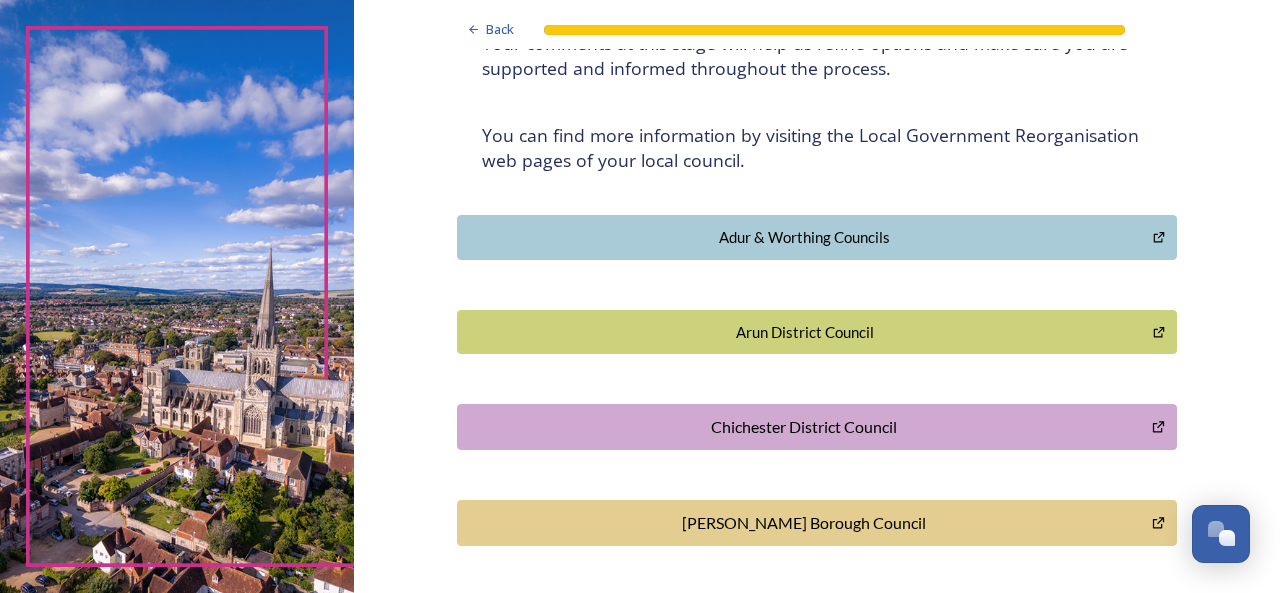scroll, scrollTop: 300, scrollLeft: 0, axis: vertical 